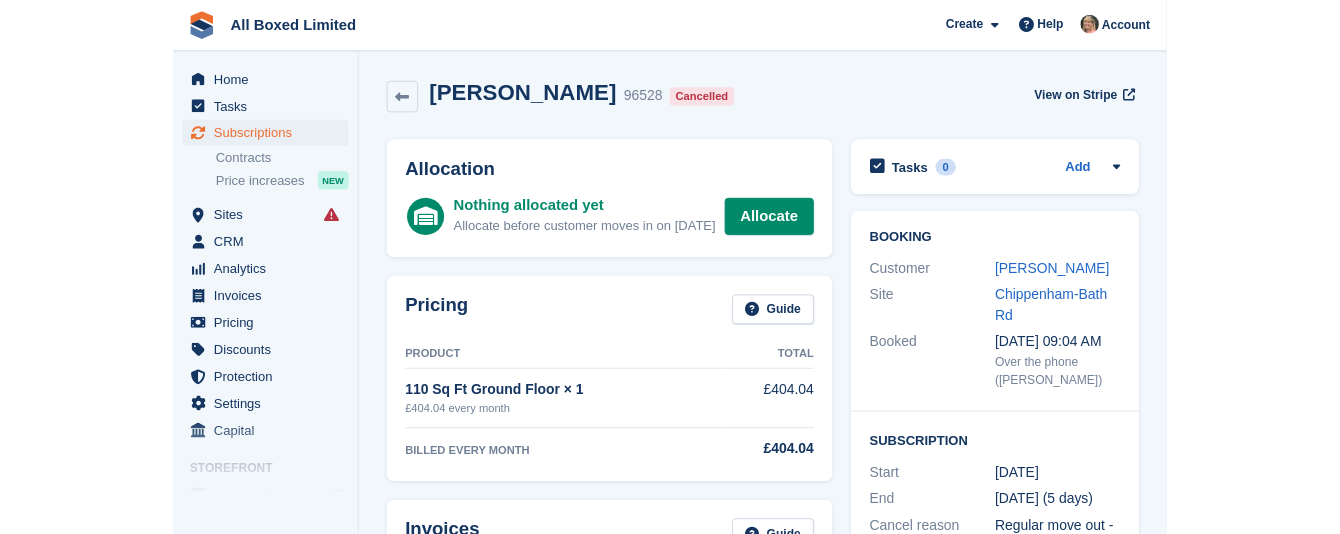 scroll, scrollTop: 0, scrollLeft: 0, axis: both 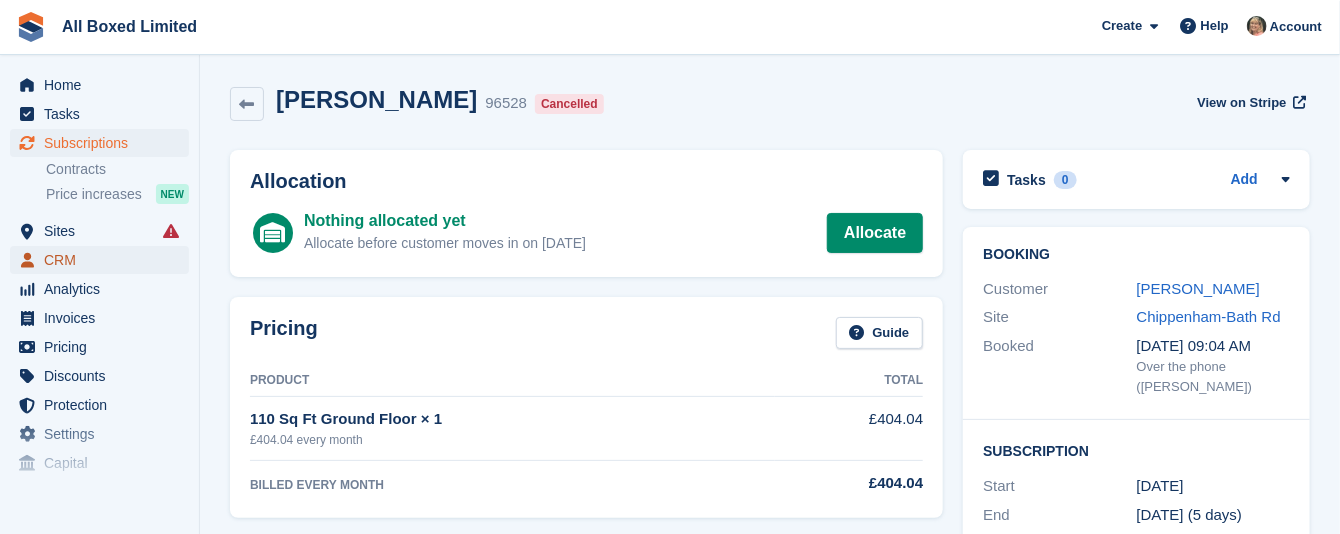 click on "CRM" at bounding box center (104, 260) 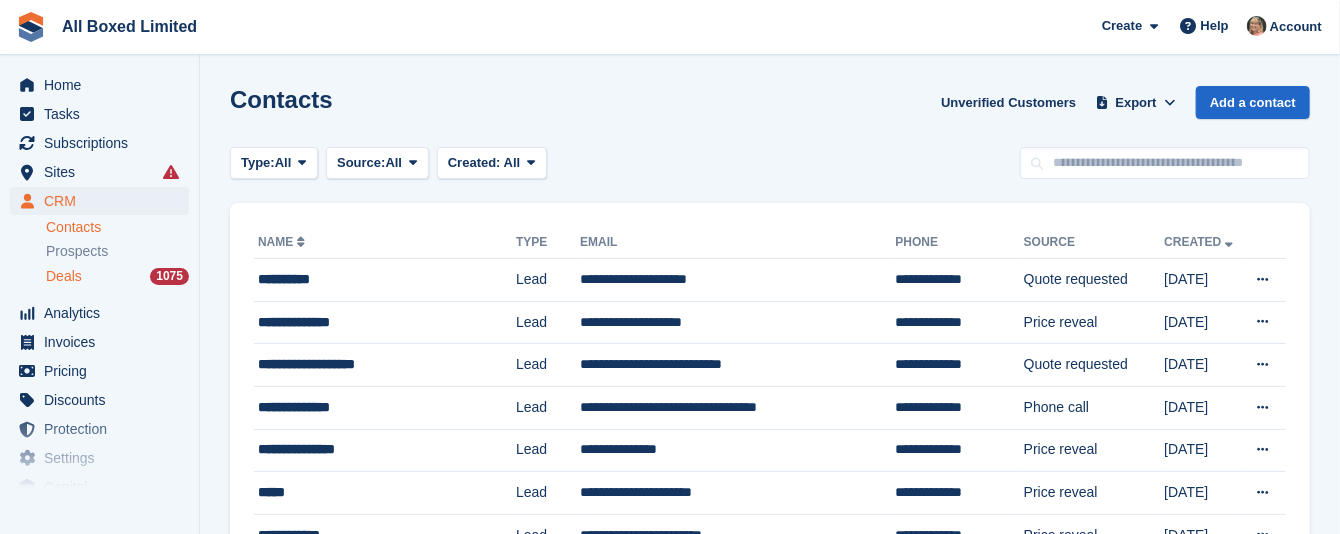 click on "Deals" at bounding box center [64, 276] 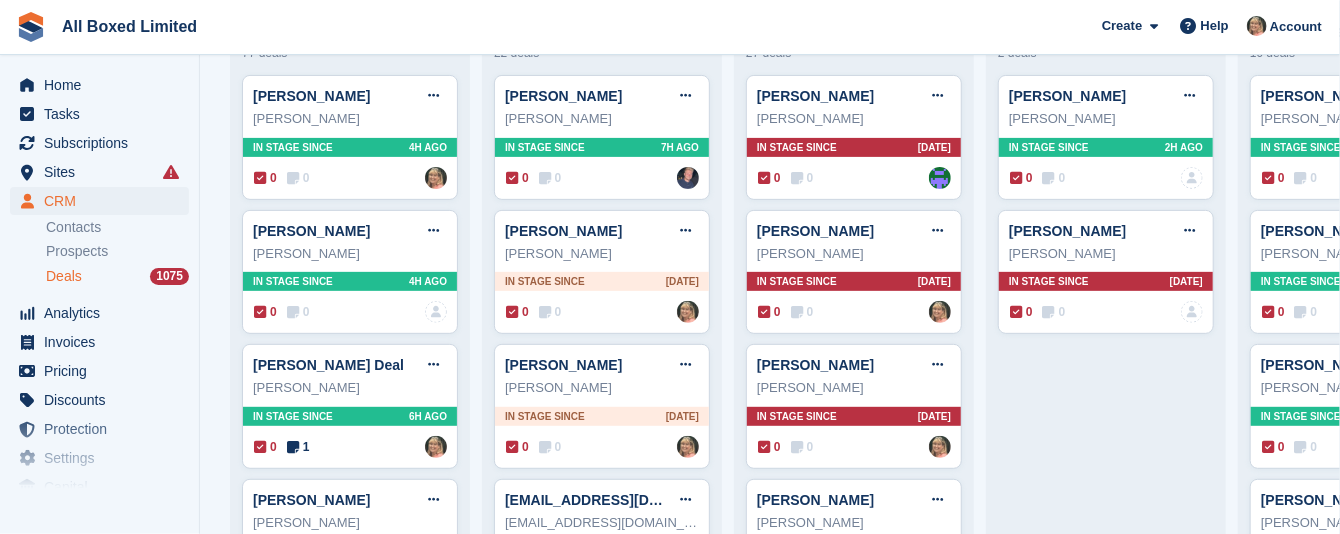 scroll, scrollTop: 150, scrollLeft: 0, axis: vertical 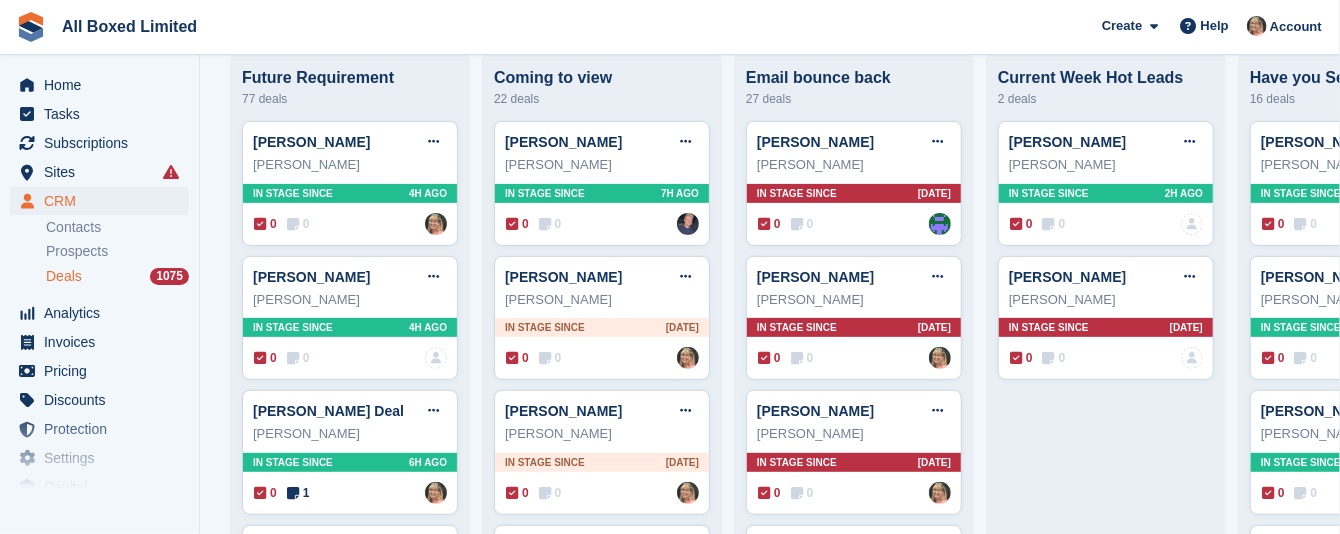click on "Current Week Hot Leads" at bounding box center (1106, 78) 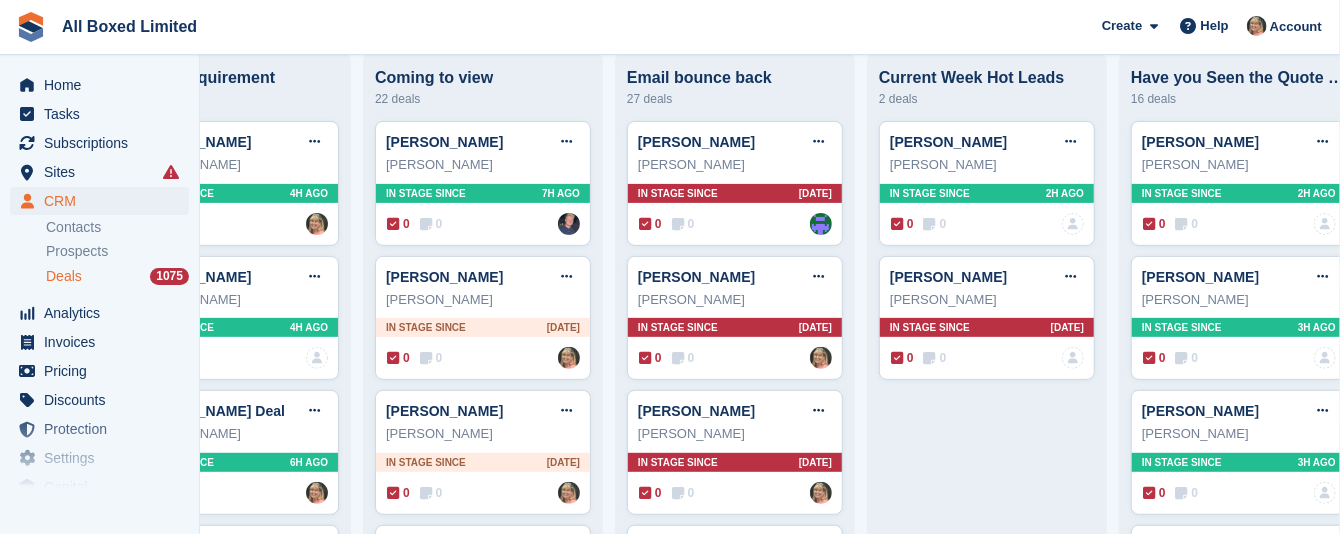 scroll, scrollTop: 0, scrollLeft: 178, axis: horizontal 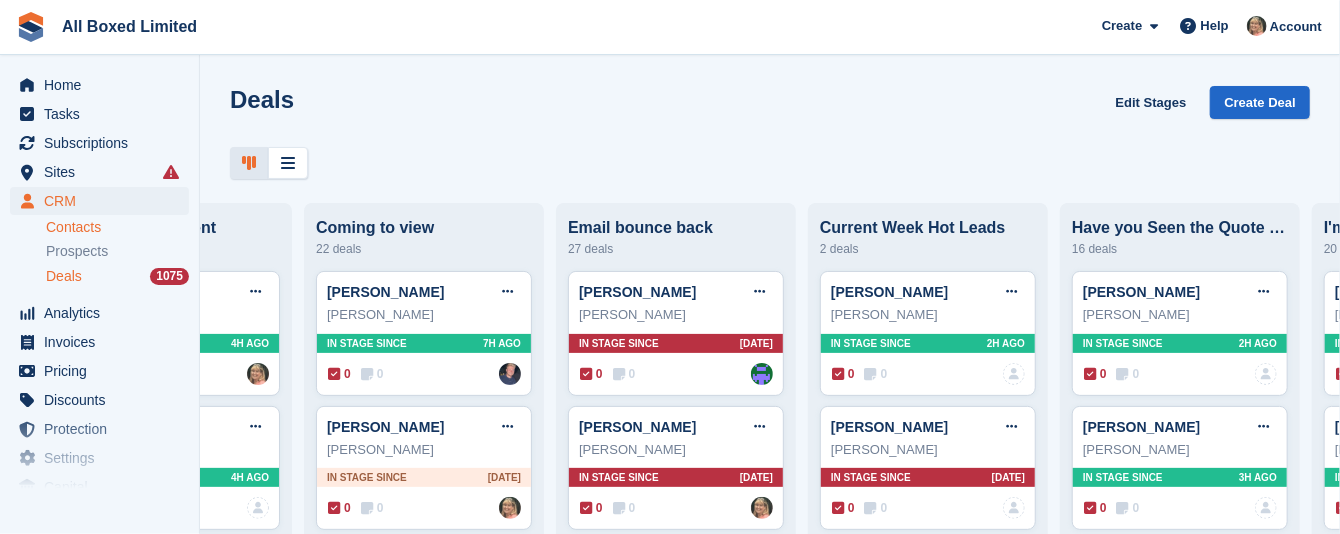 click on "Contacts" at bounding box center (117, 227) 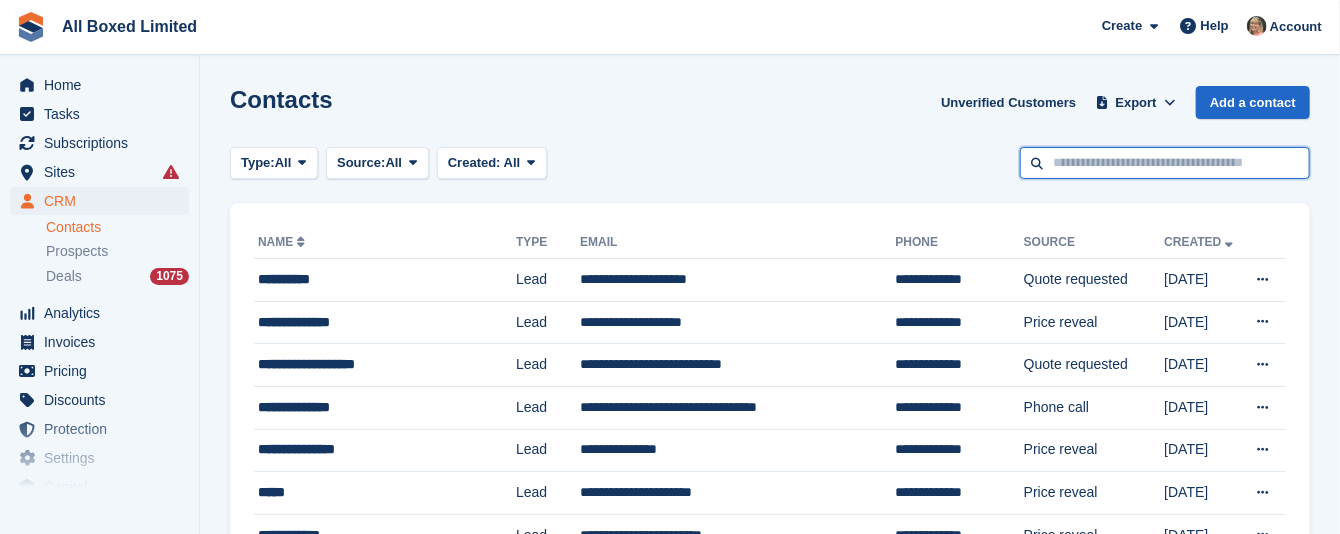 click at bounding box center (1165, 163) 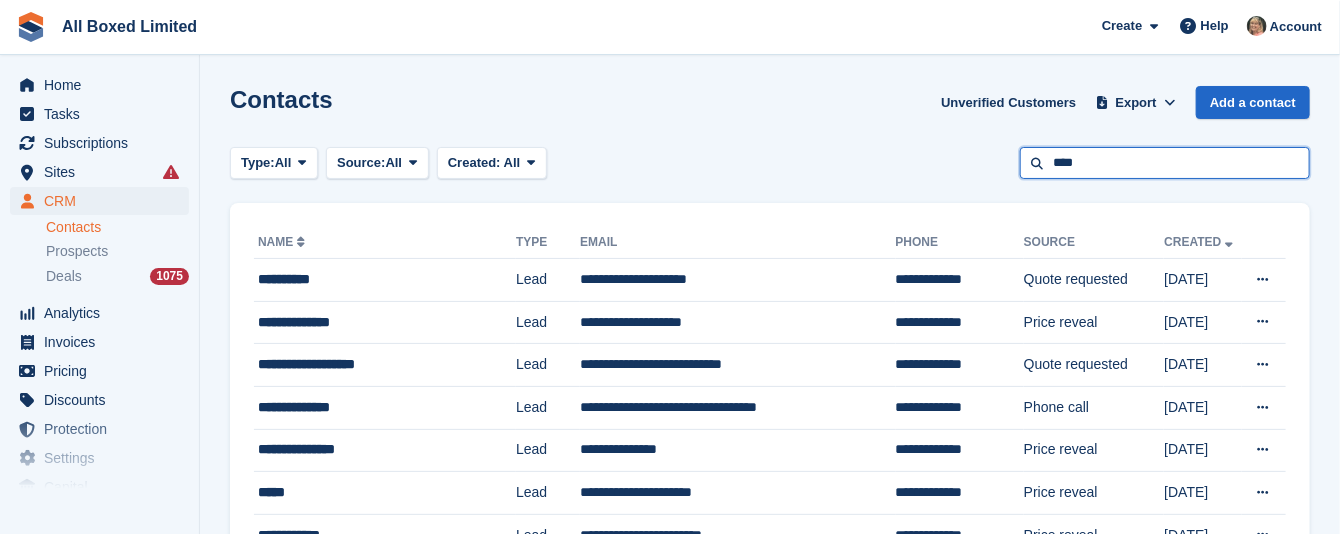 type on "****" 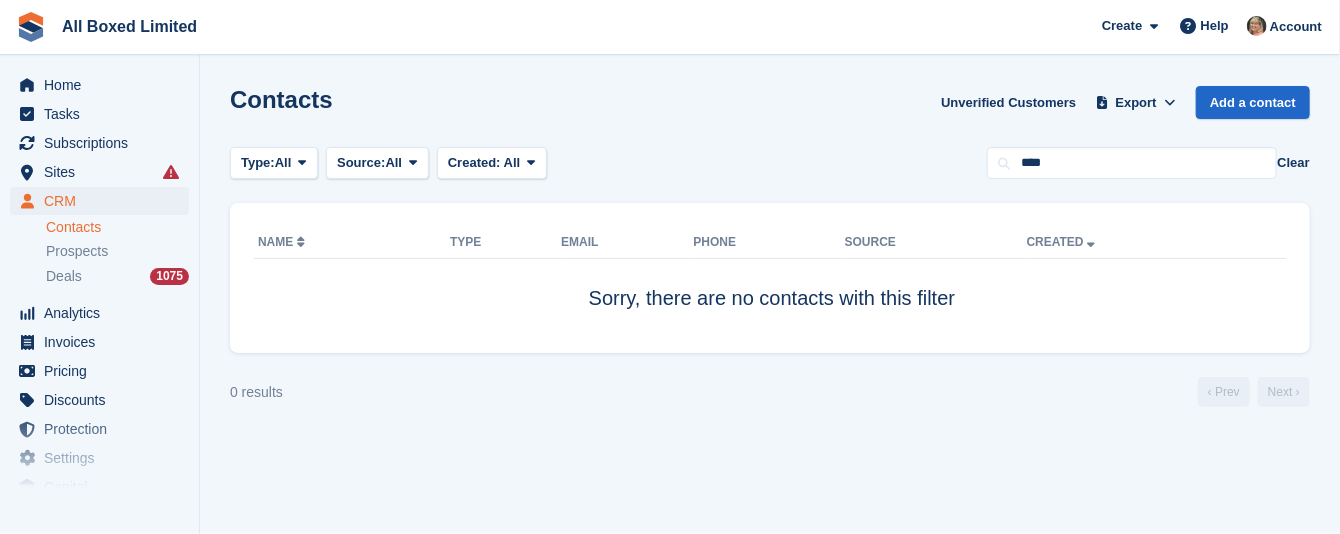 click on "Contacts" at bounding box center (117, 227) 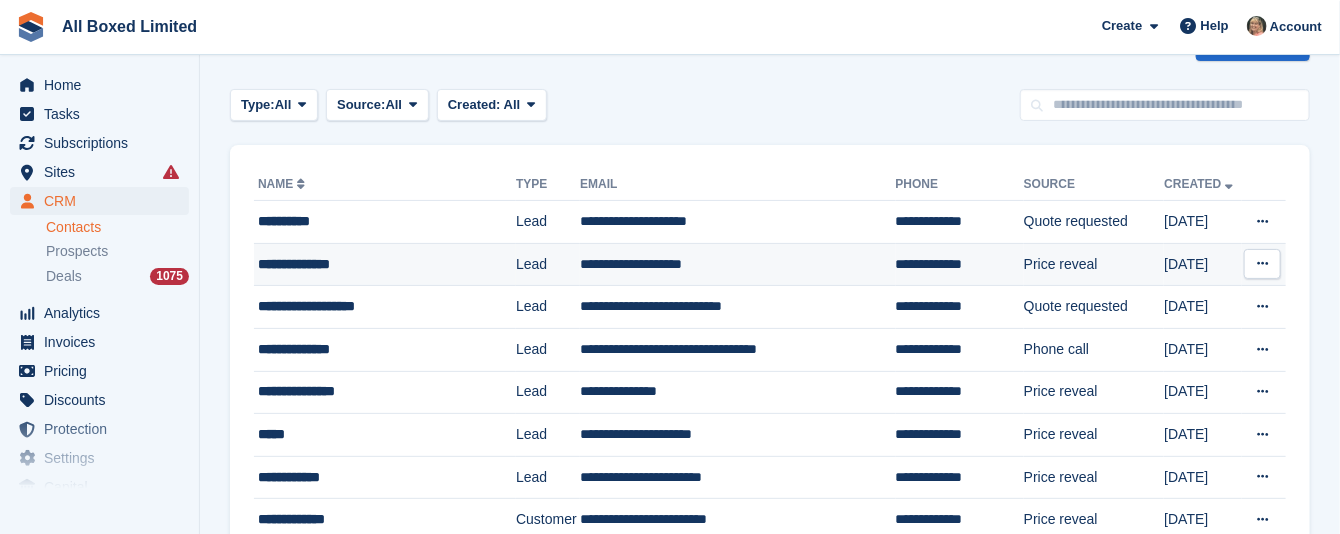 scroll, scrollTop: 0, scrollLeft: 0, axis: both 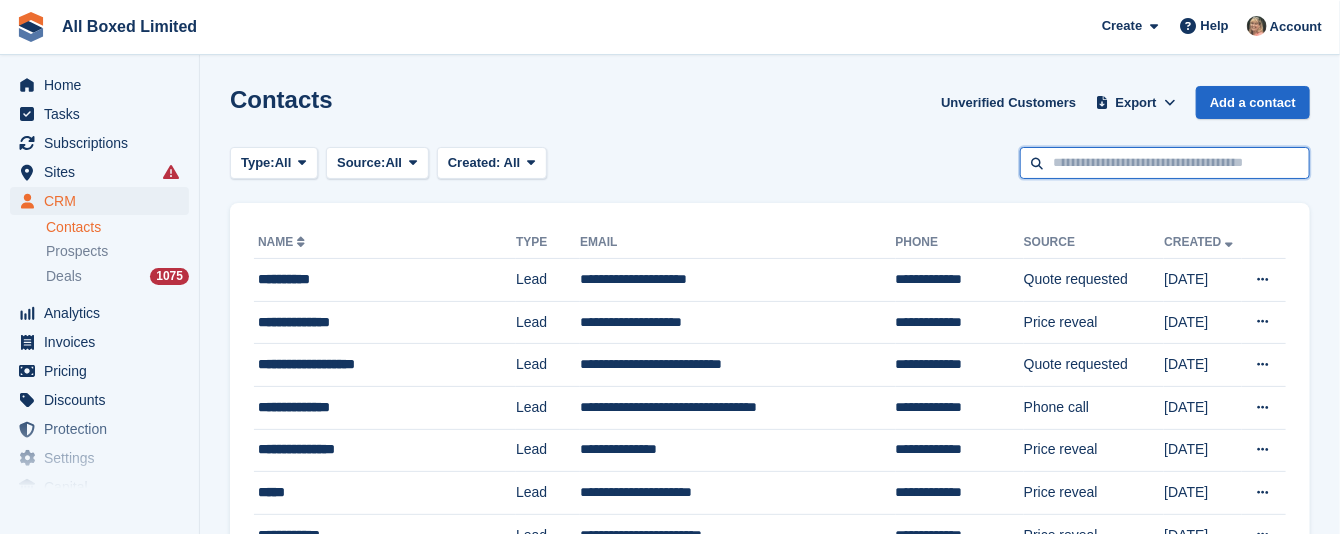 click at bounding box center (1165, 163) 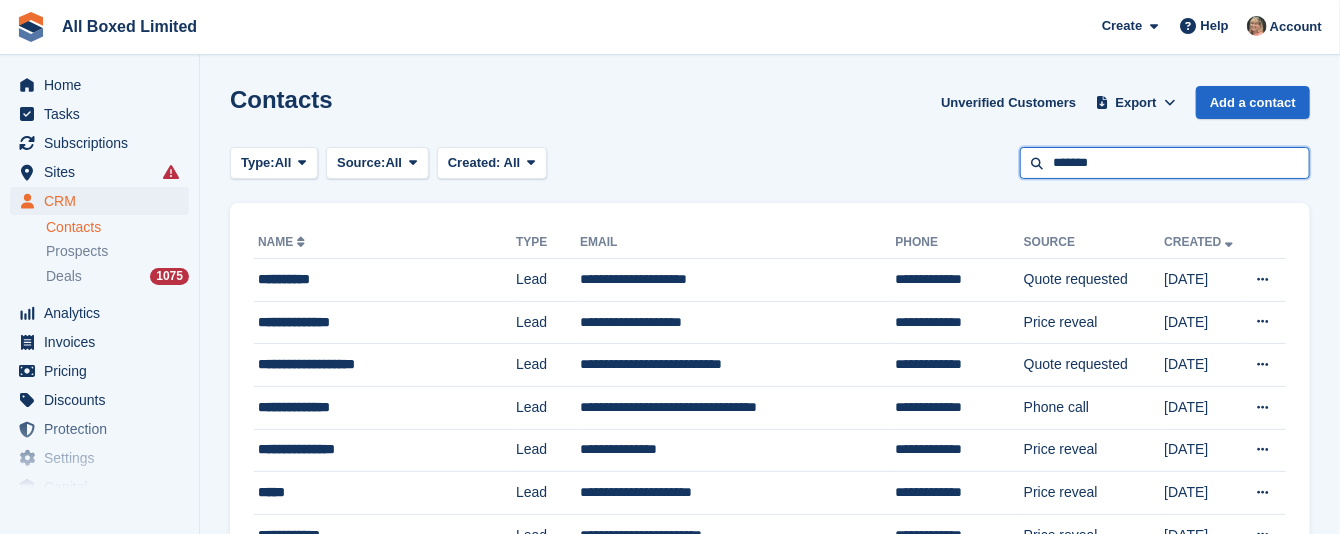 type on "*******" 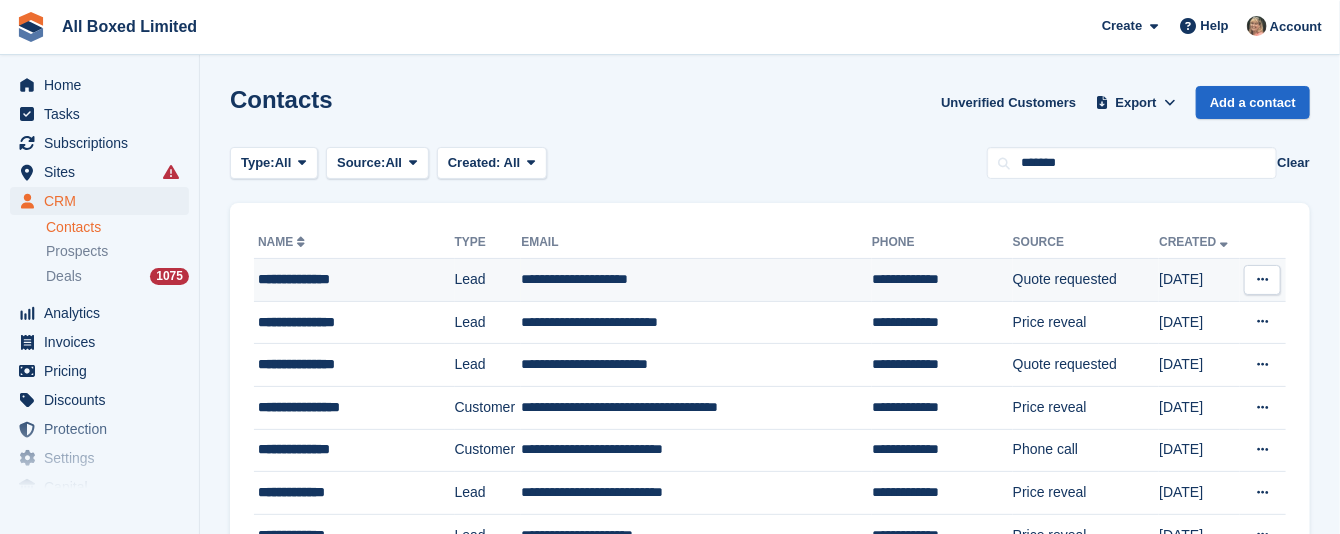 click on "**********" at bounding box center [696, 280] 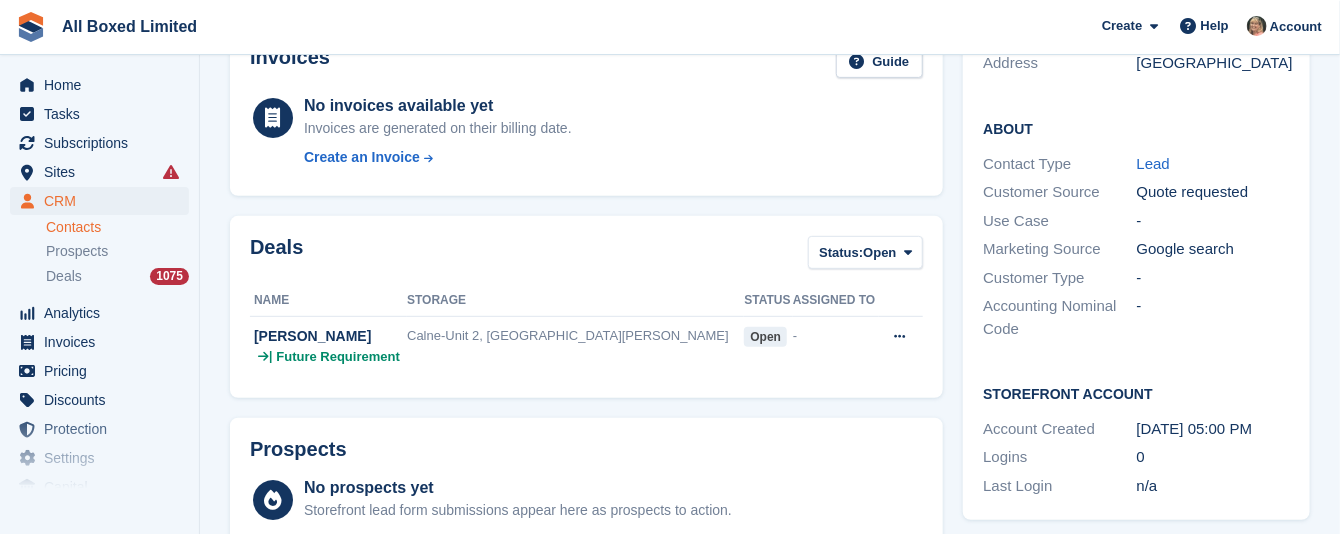 scroll, scrollTop: 350, scrollLeft: 0, axis: vertical 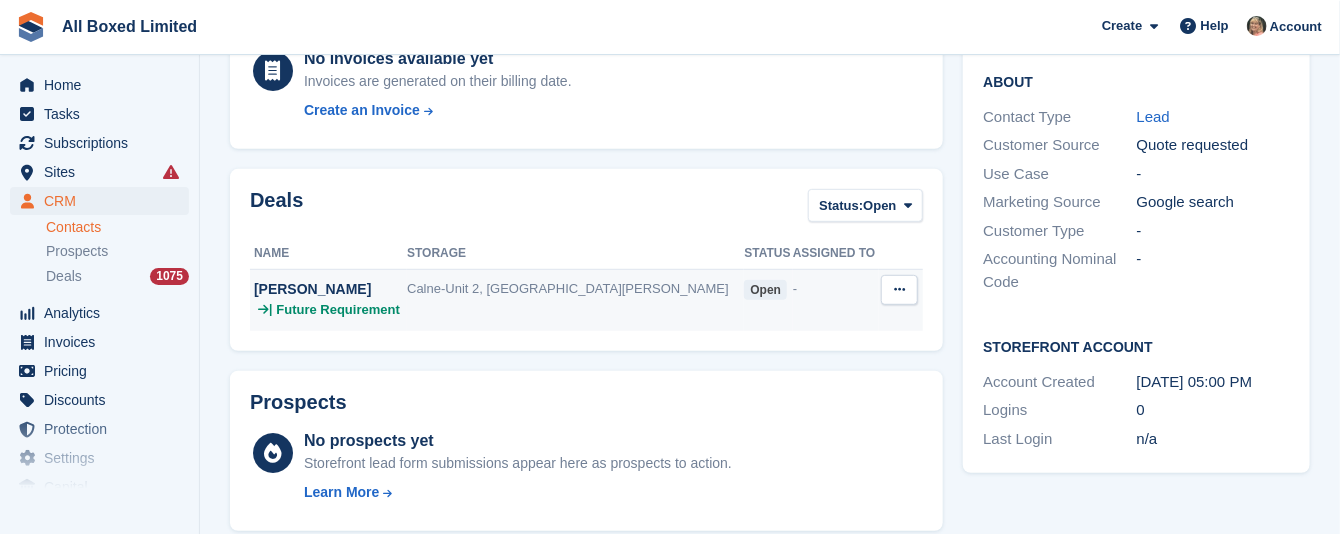 click on "[PERSON_NAME]" at bounding box center (330, 289) 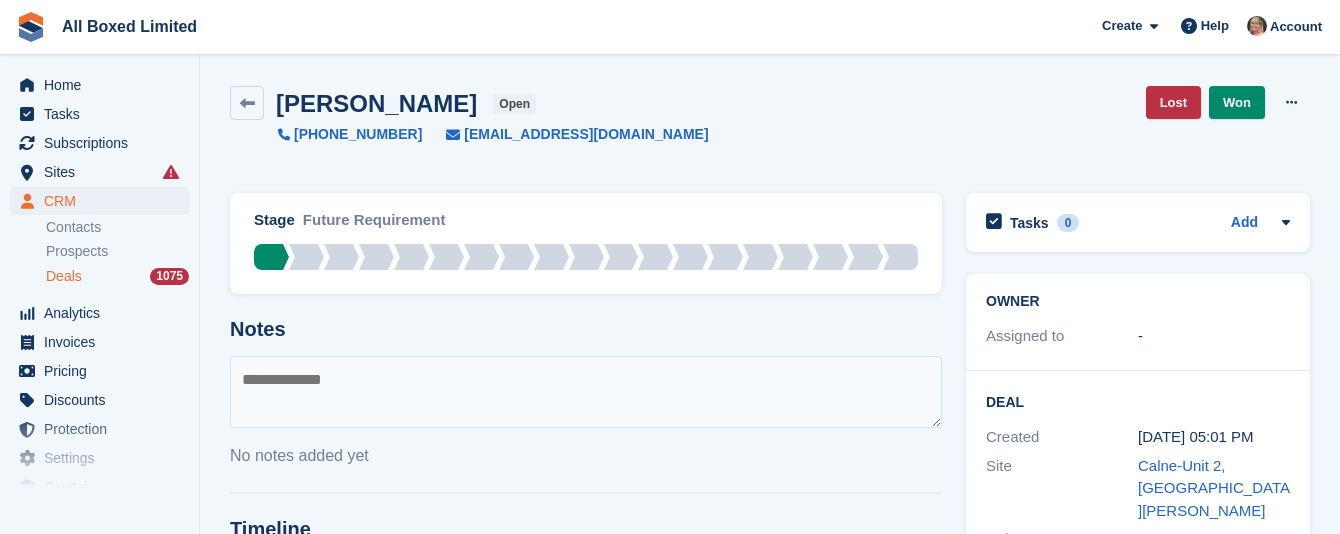 scroll, scrollTop: 0, scrollLeft: 0, axis: both 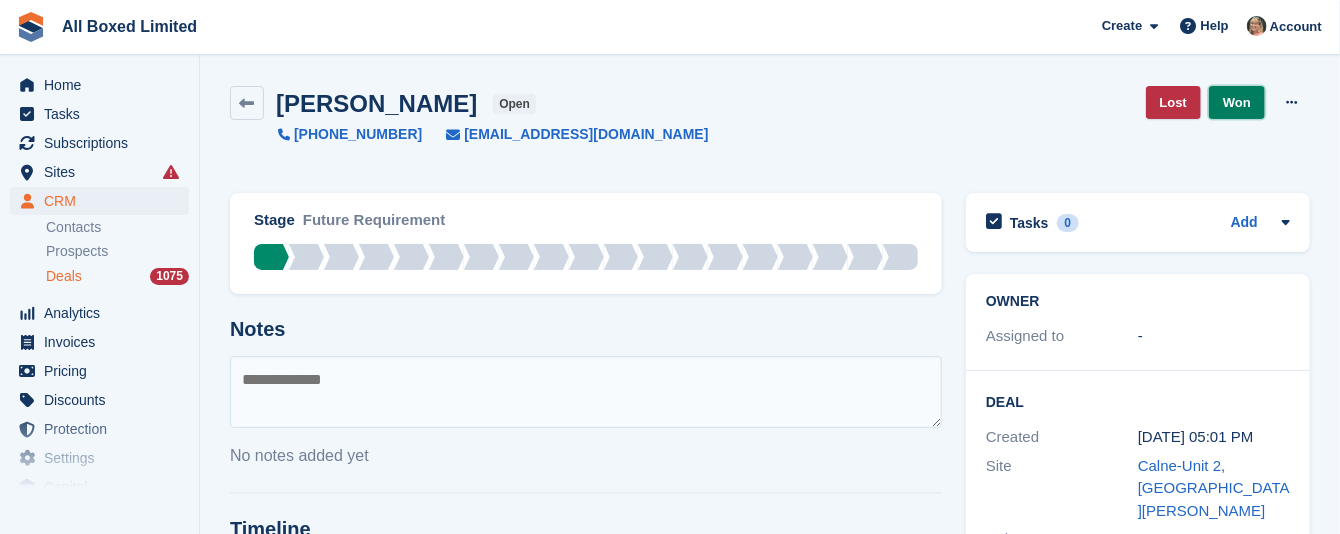 click on "Won" at bounding box center (1237, 102) 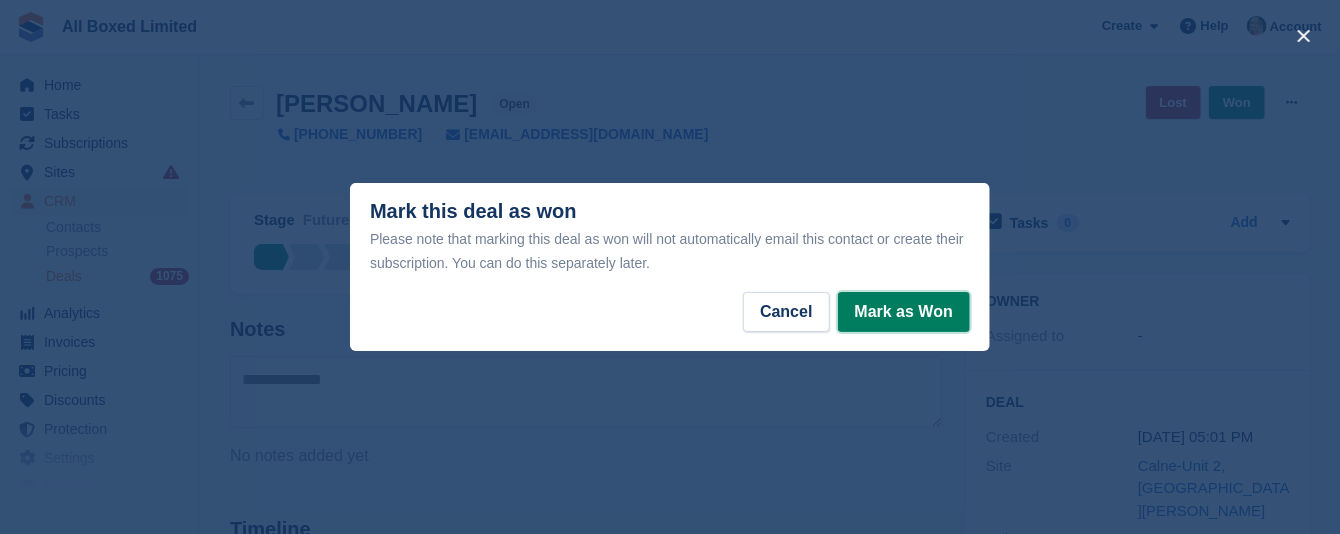 click on "Mark as Won" at bounding box center (904, 312) 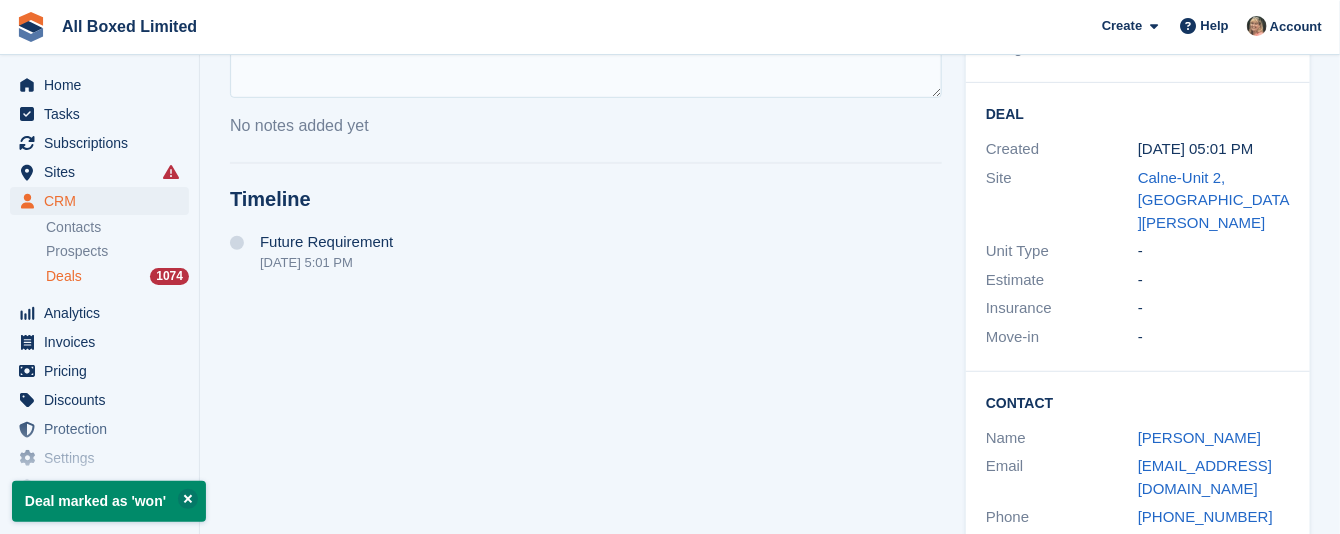 scroll, scrollTop: 450, scrollLeft: 0, axis: vertical 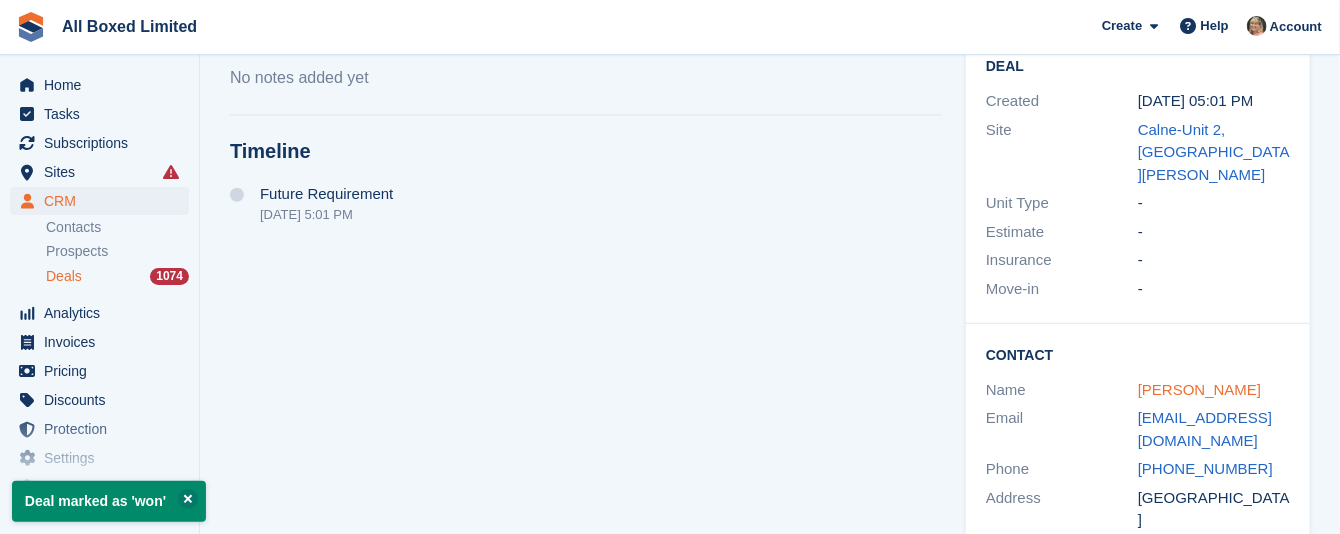 click on "[PERSON_NAME]" at bounding box center (1199, 389) 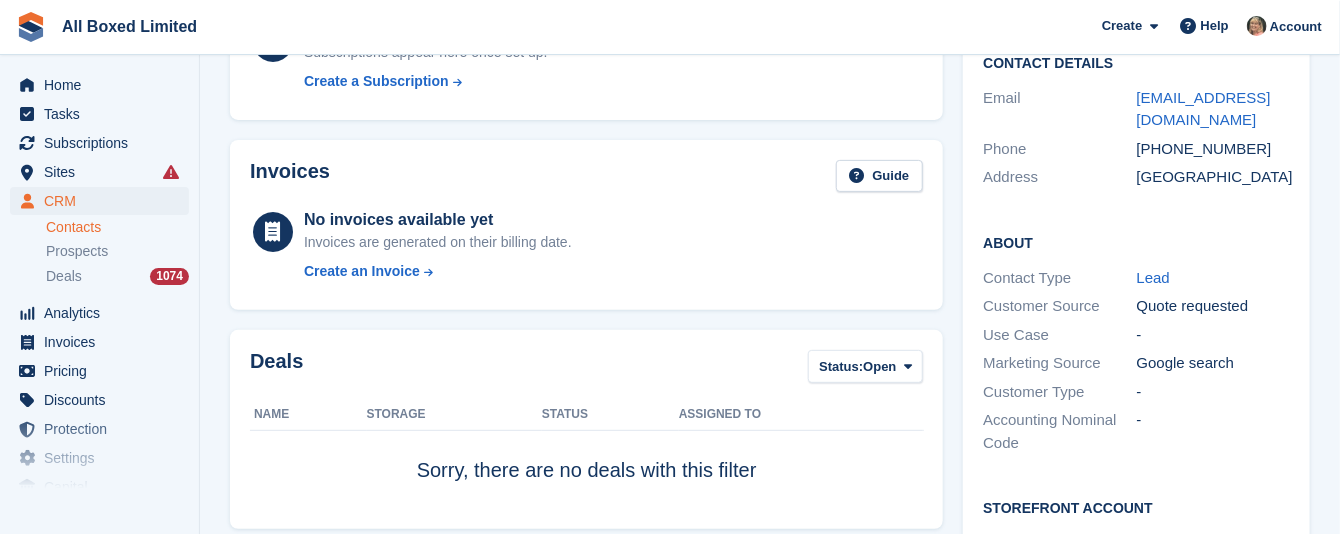 scroll, scrollTop: 0, scrollLeft: 0, axis: both 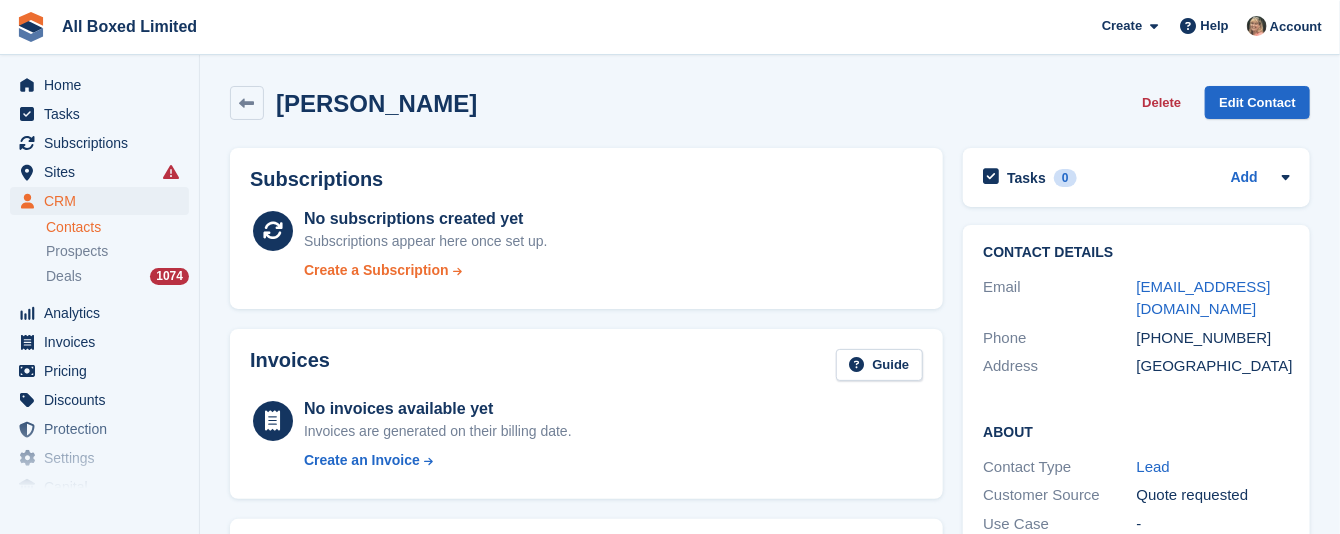 click on "Create a Subscription" at bounding box center [376, 270] 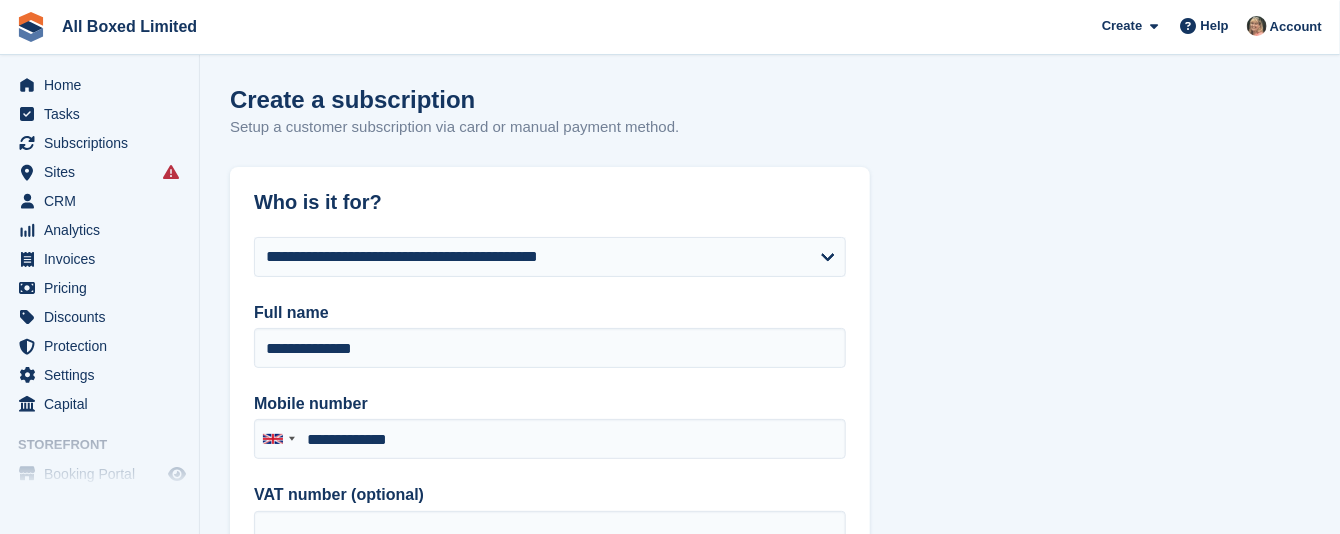type on "**********" 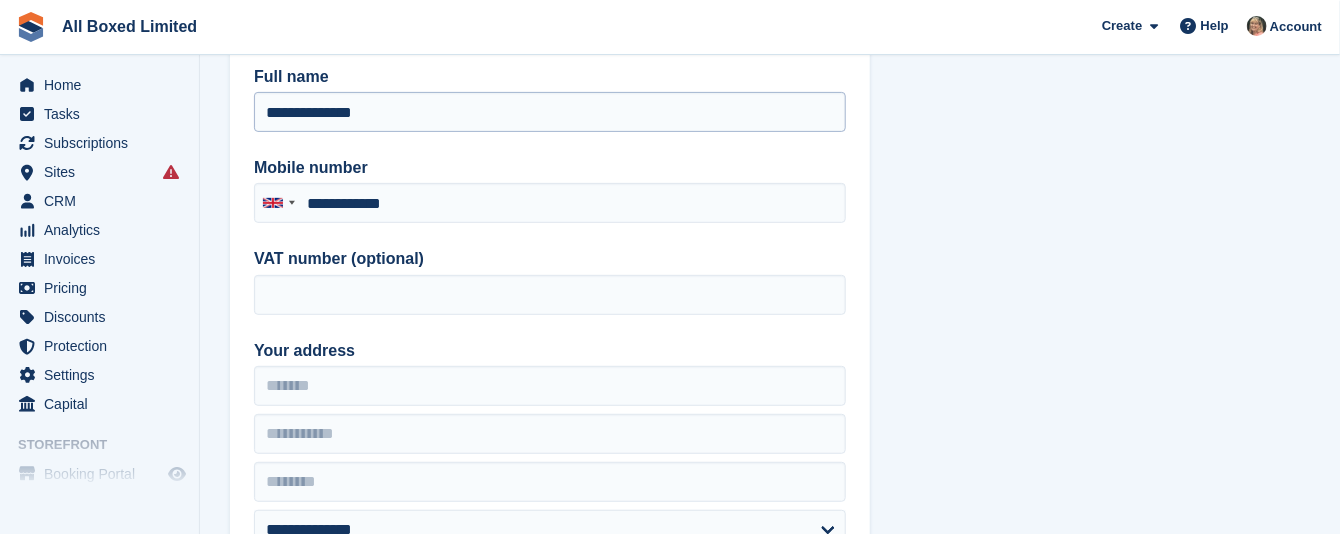 scroll, scrollTop: 300, scrollLeft: 0, axis: vertical 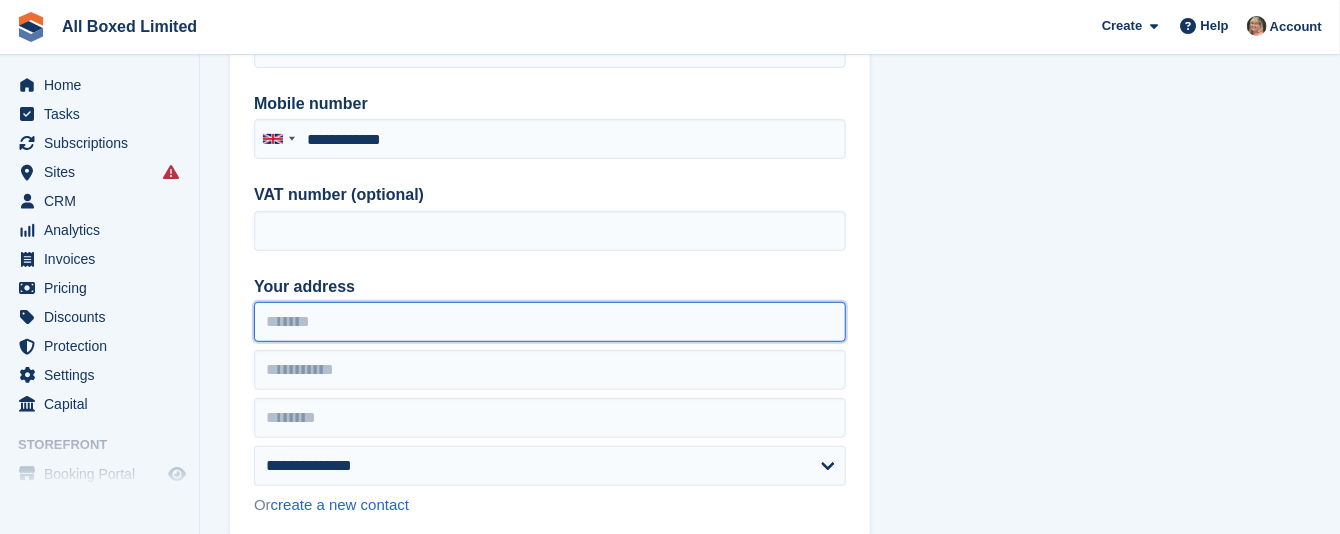 click on "Your address" at bounding box center (550, 322) 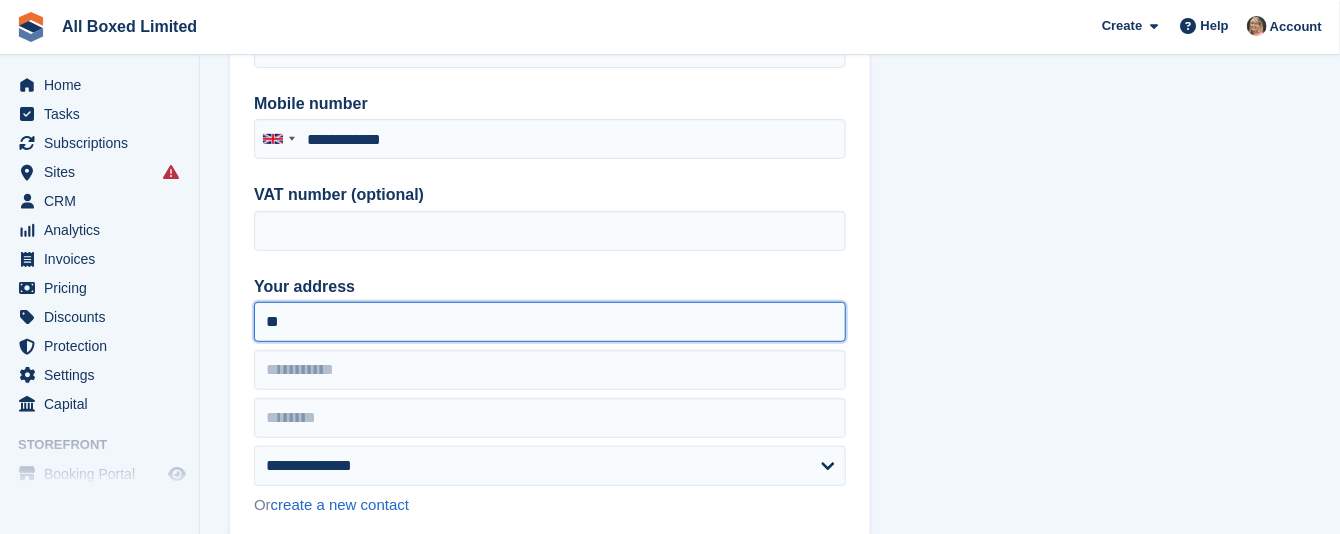 type on "*" 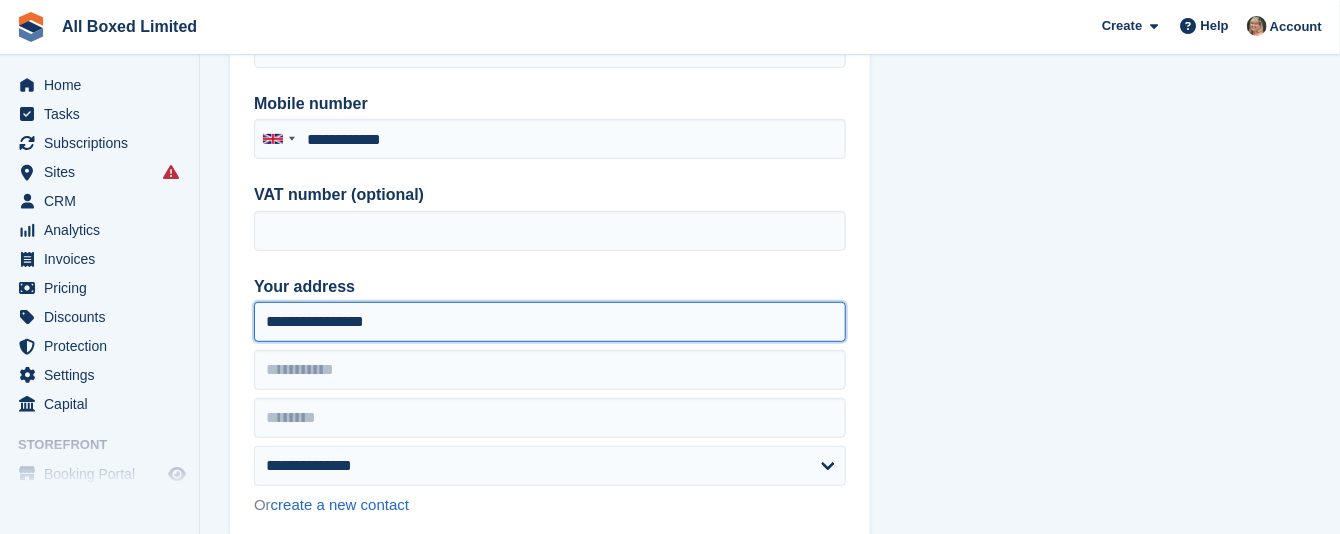 type on "**********" 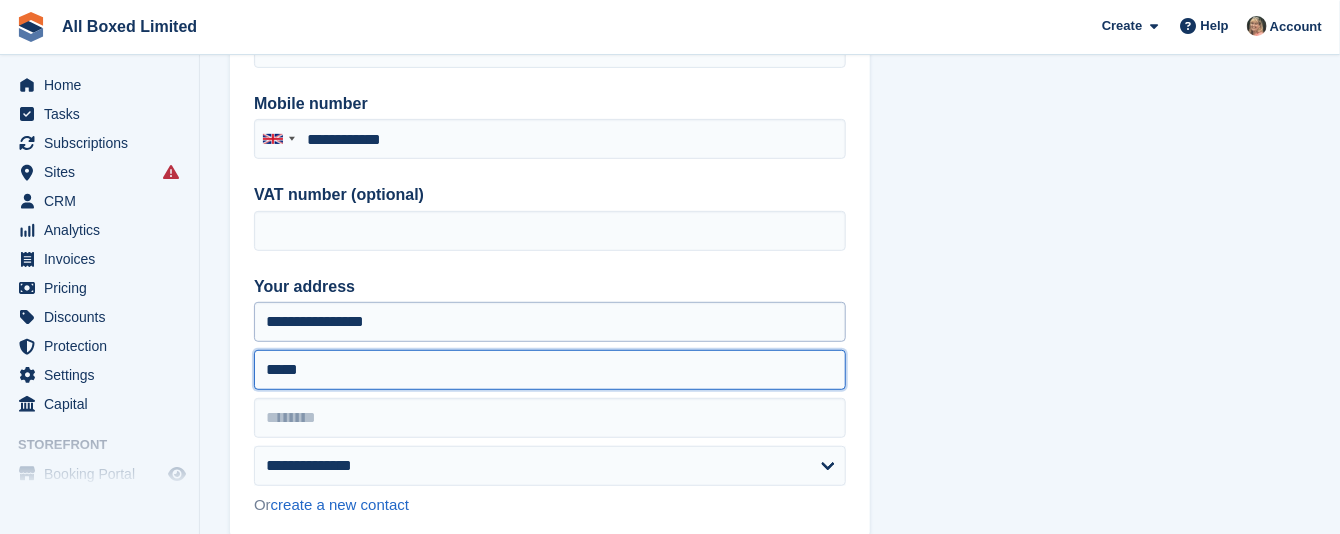 type on "*****" 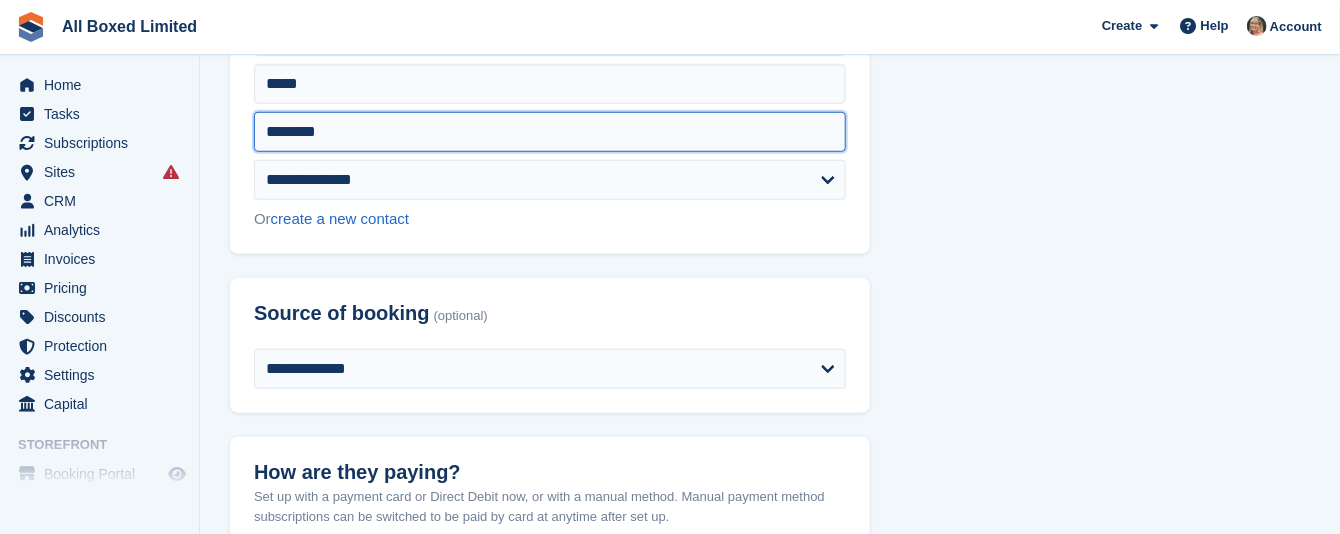 scroll, scrollTop: 600, scrollLeft: 0, axis: vertical 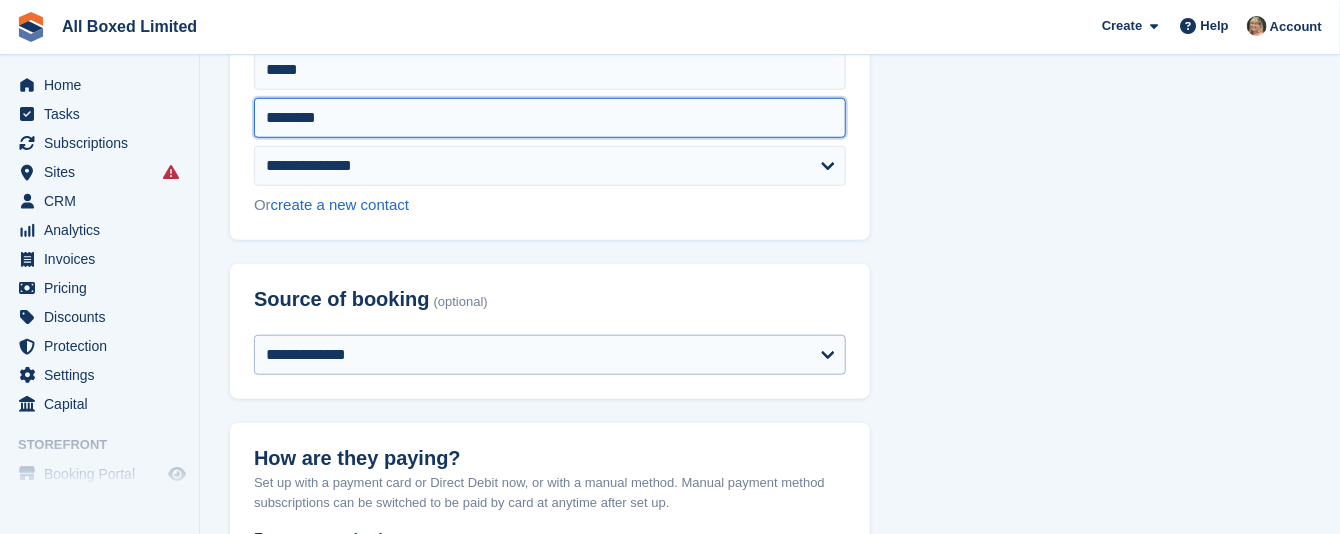 type on "********" 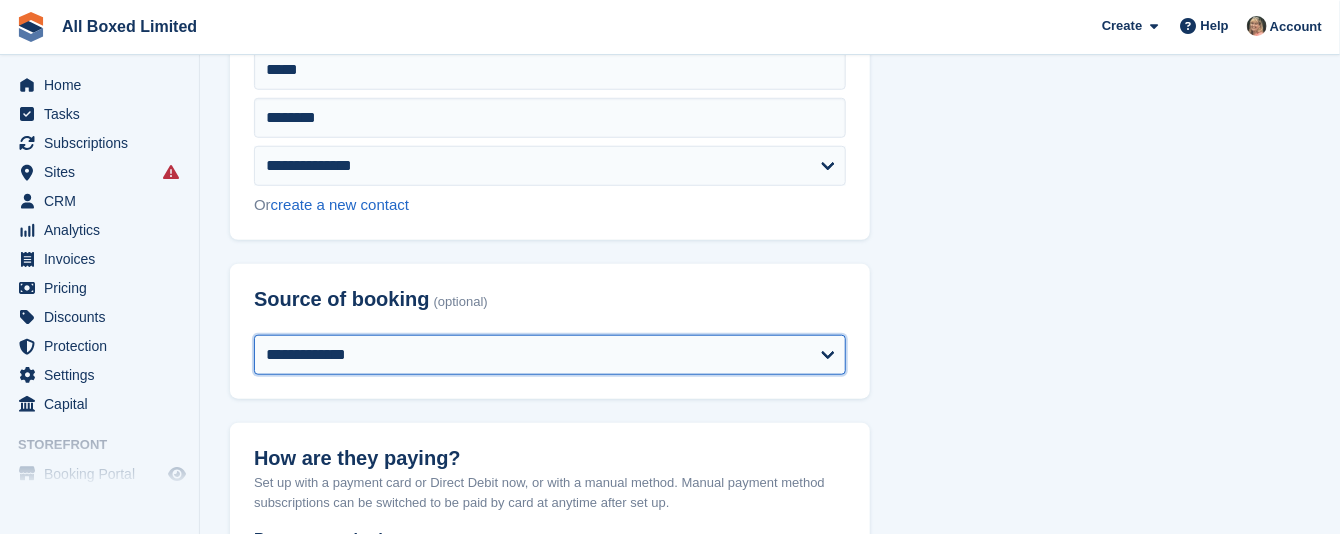 click on "**********" at bounding box center [550, 355] 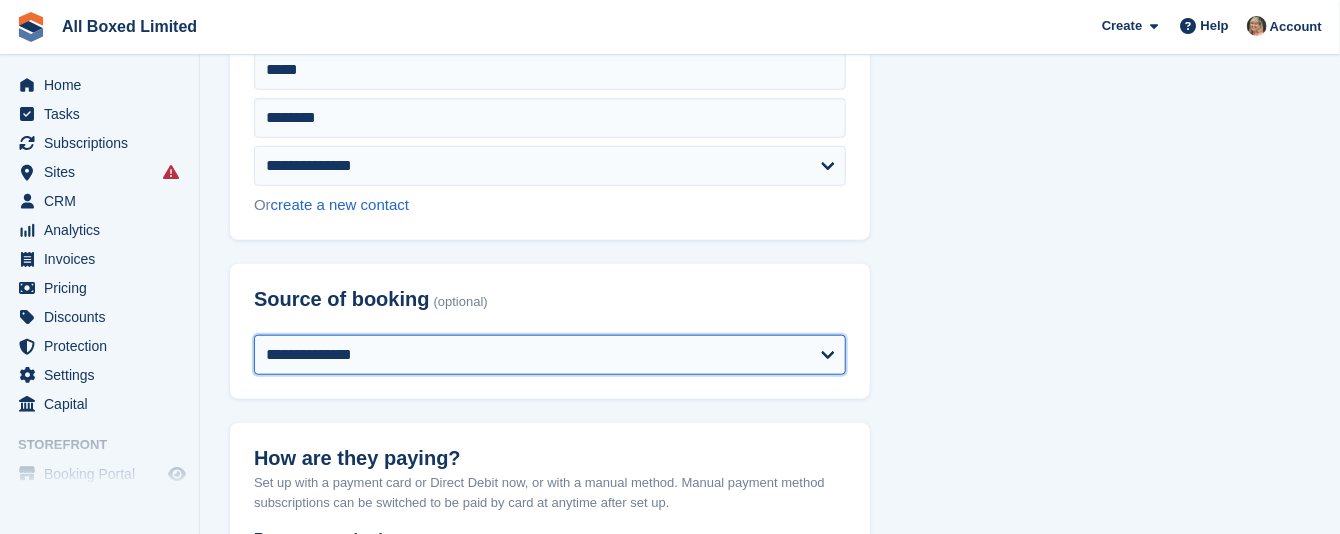 click on "**********" at bounding box center (550, 355) 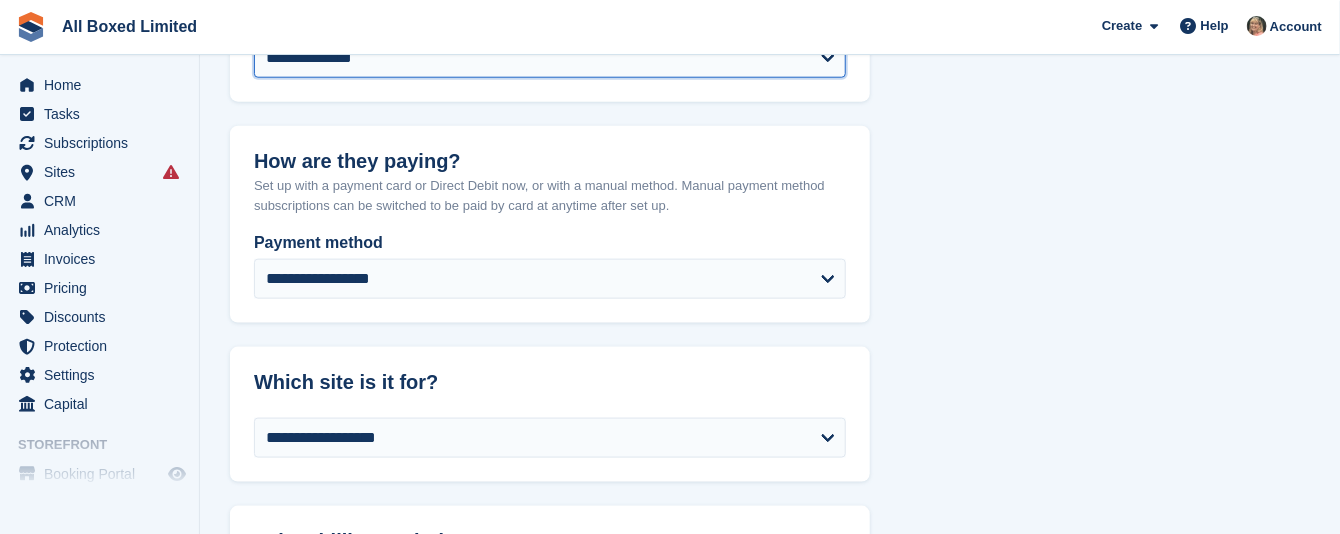 scroll, scrollTop: 900, scrollLeft: 0, axis: vertical 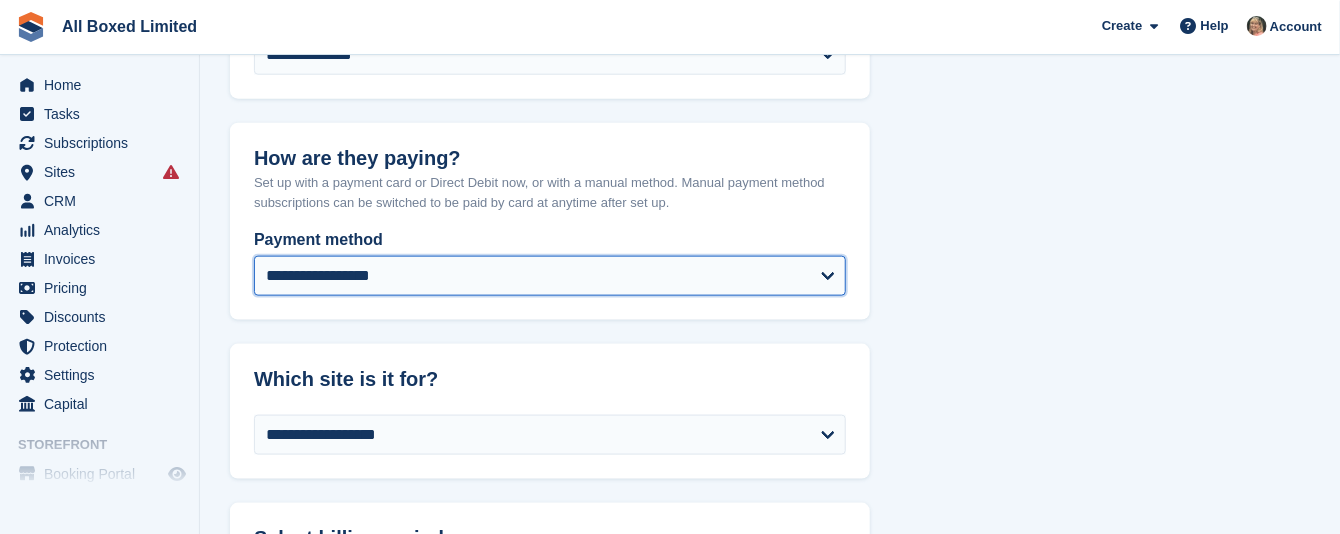 click on "**********" at bounding box center [550, 276] 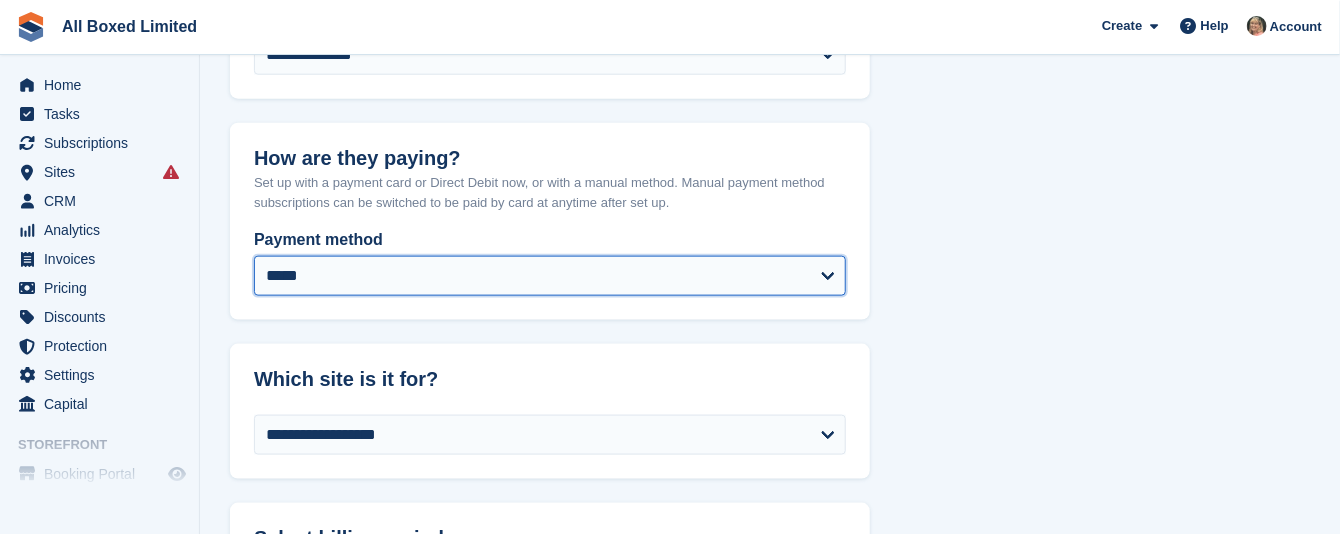 click on "**********" at bounding box center (550, 276) 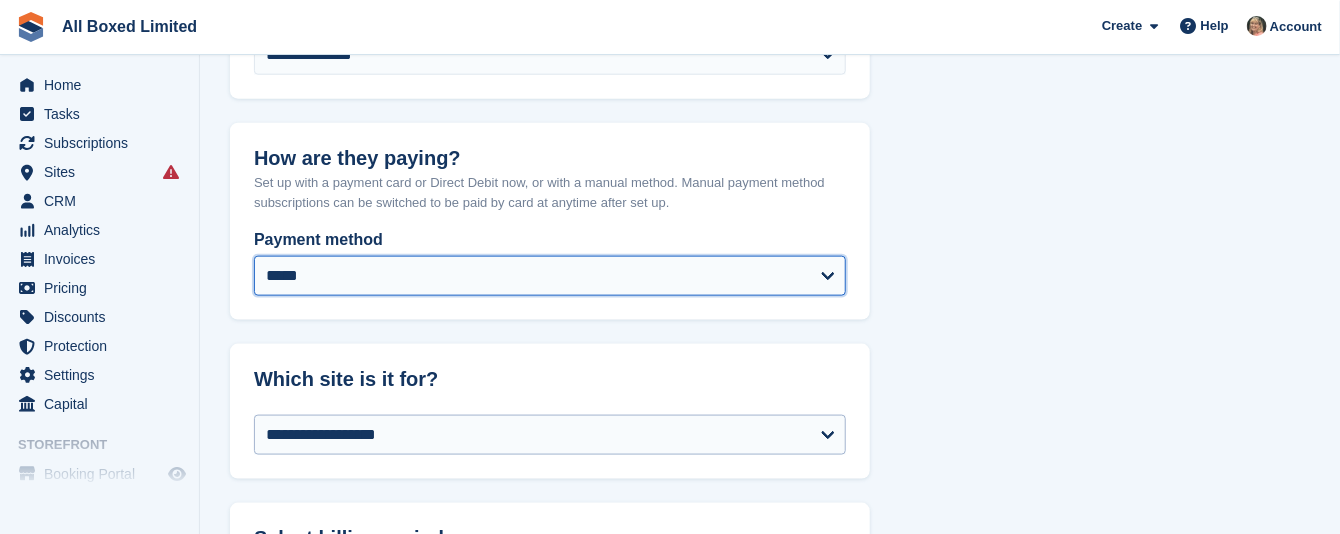 select on "******" 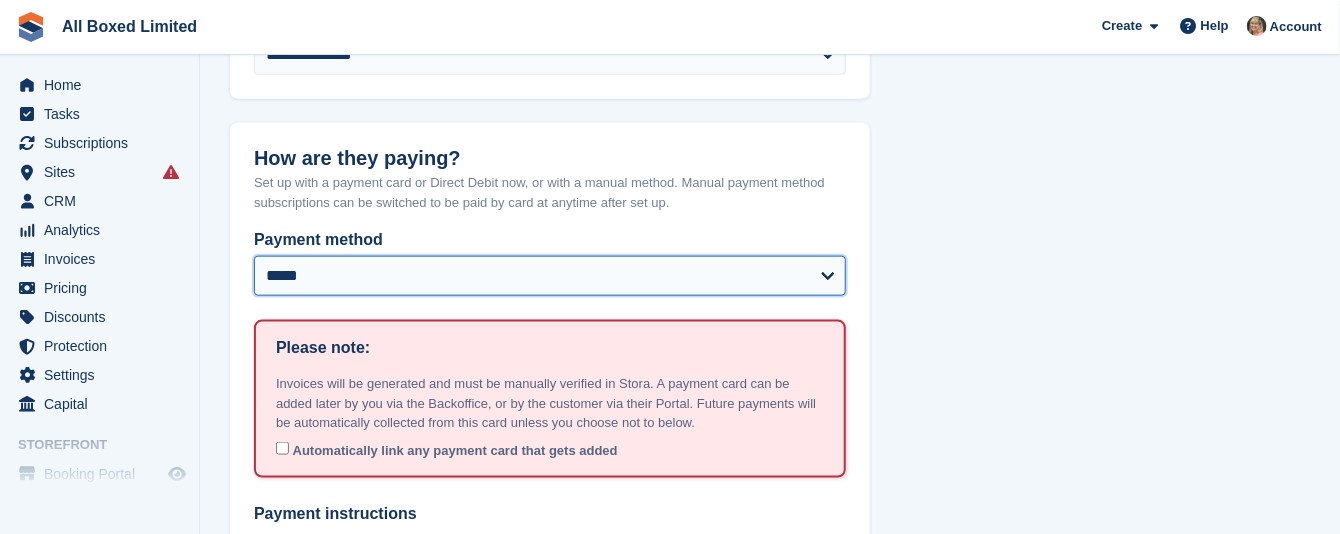 type on "**********" 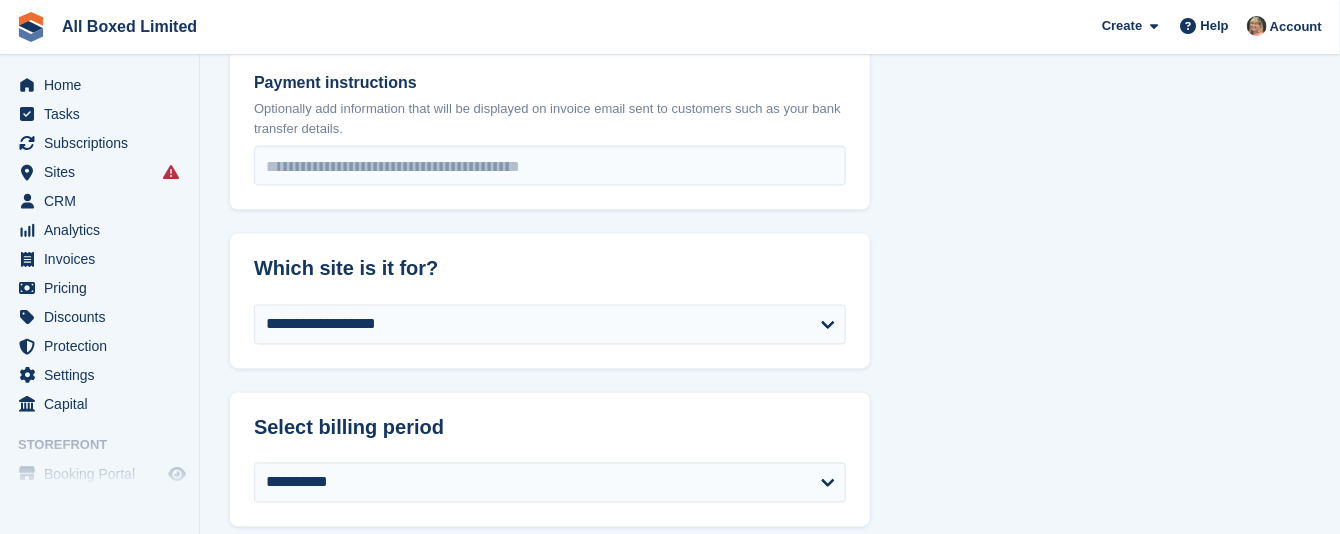 scroll, scrollTop: 1350, scrollLeft: 0, axis: vertical 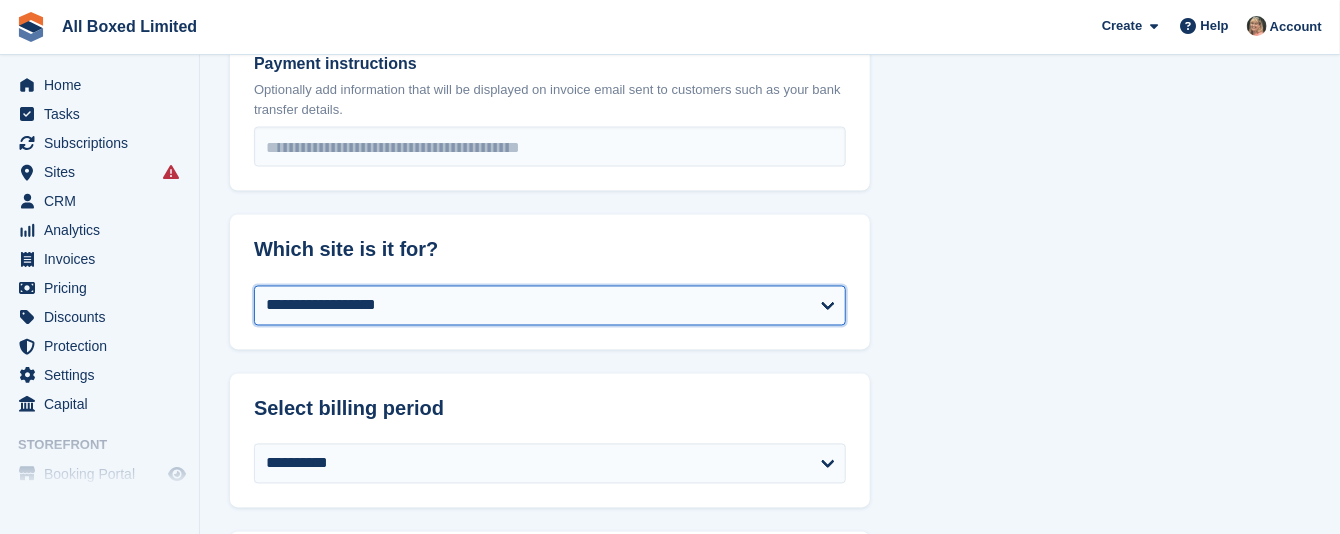 click on "**********" at bounding box center [550, 306] 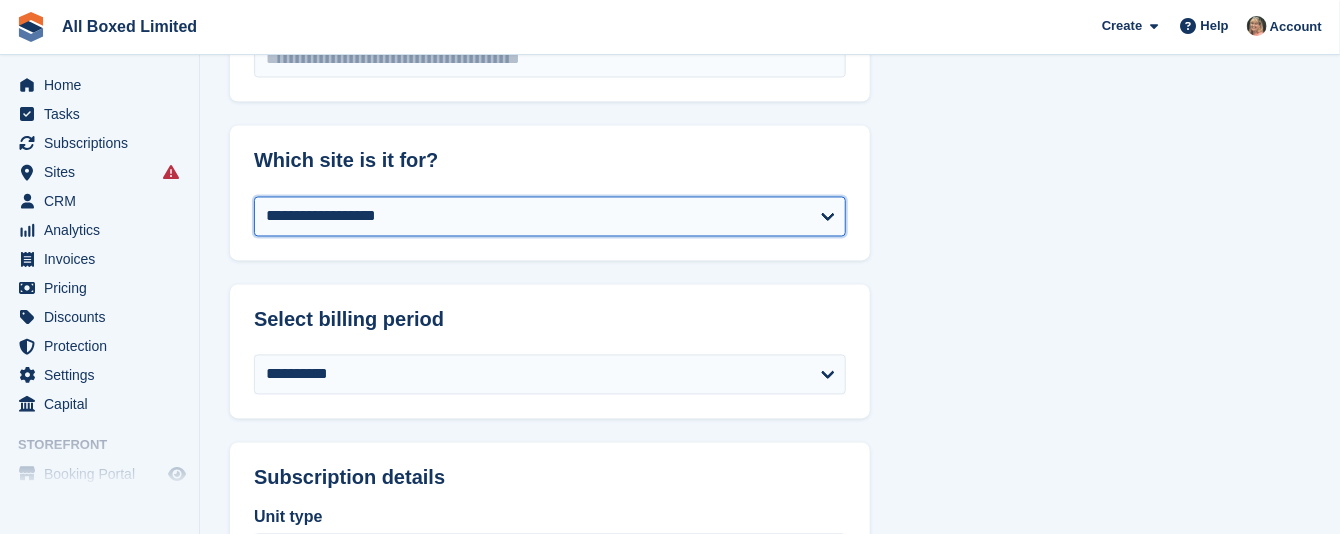 select on "******" 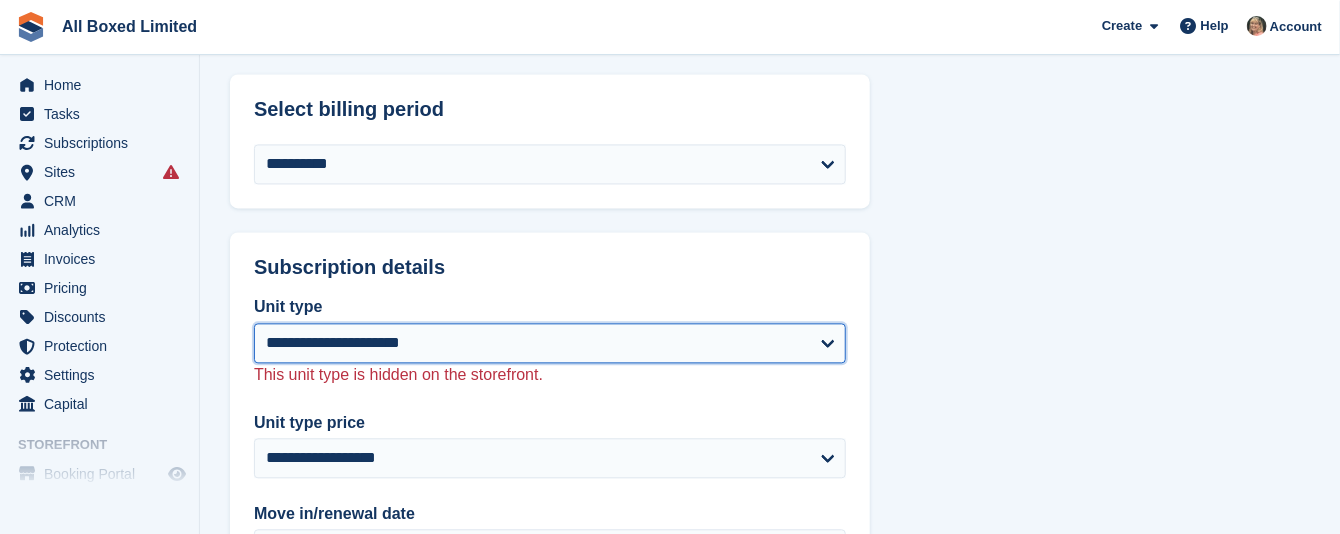 click on "**********" at bounding box center (550, 343) 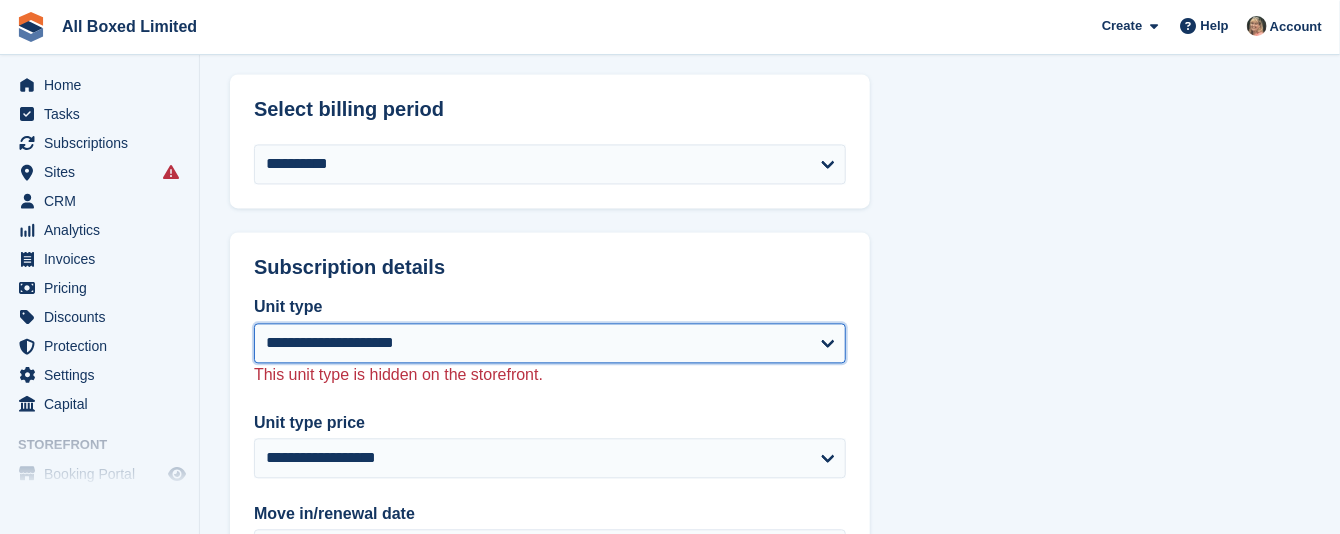click on "**********" at bounding box center (550, 343) 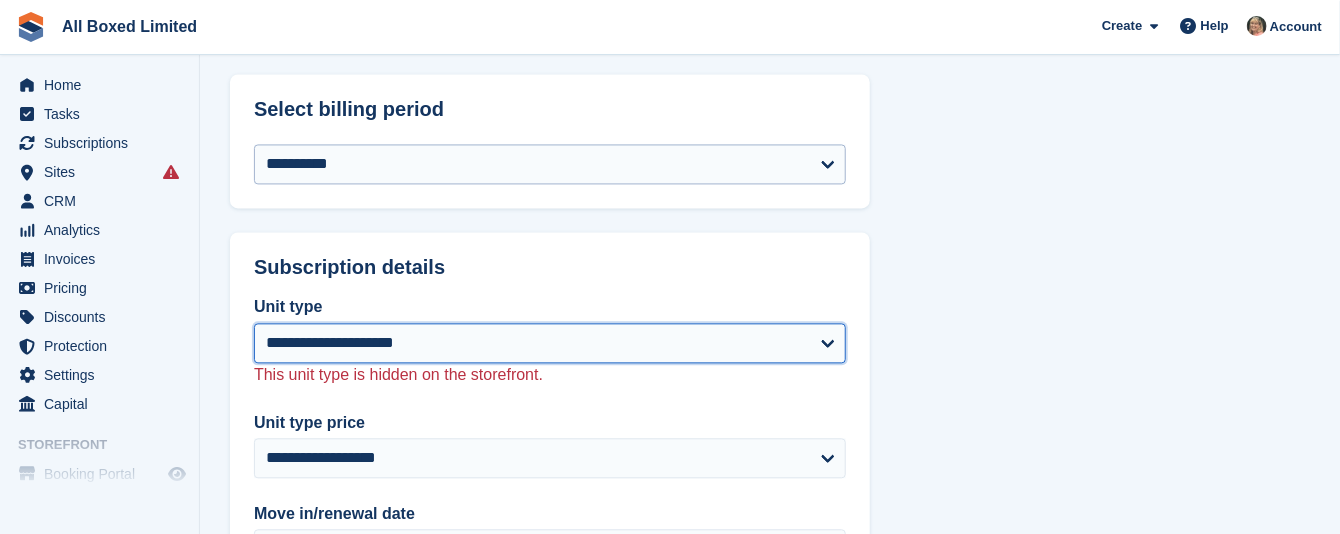 select on "******" 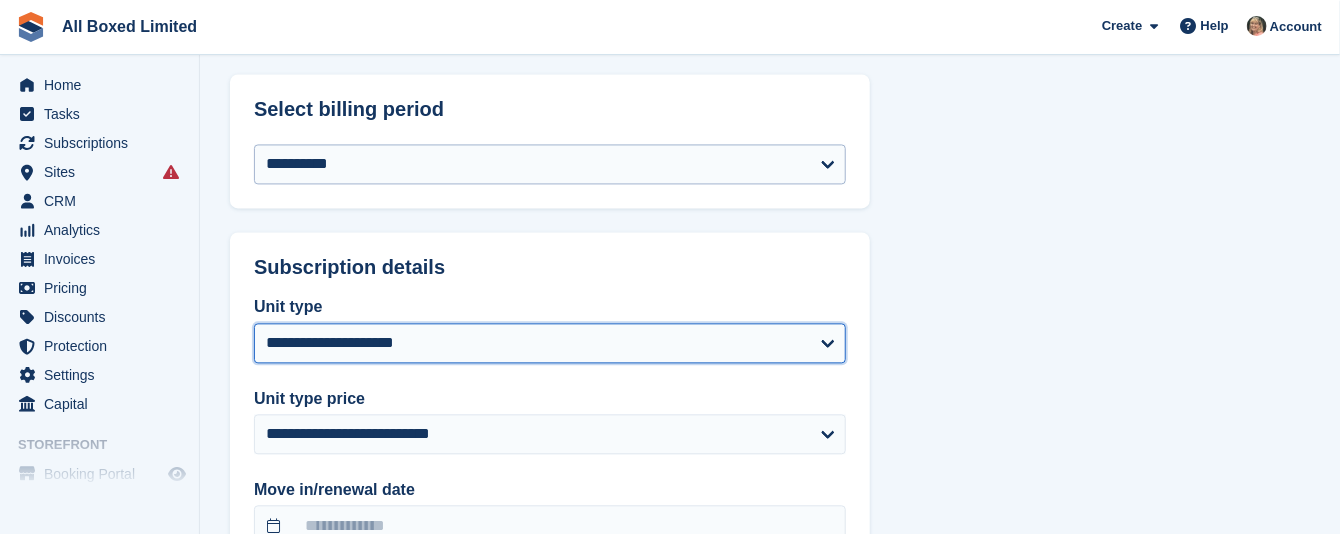 scroll, scrollTop: 1800, scrollLeft: 0, axis: vertical 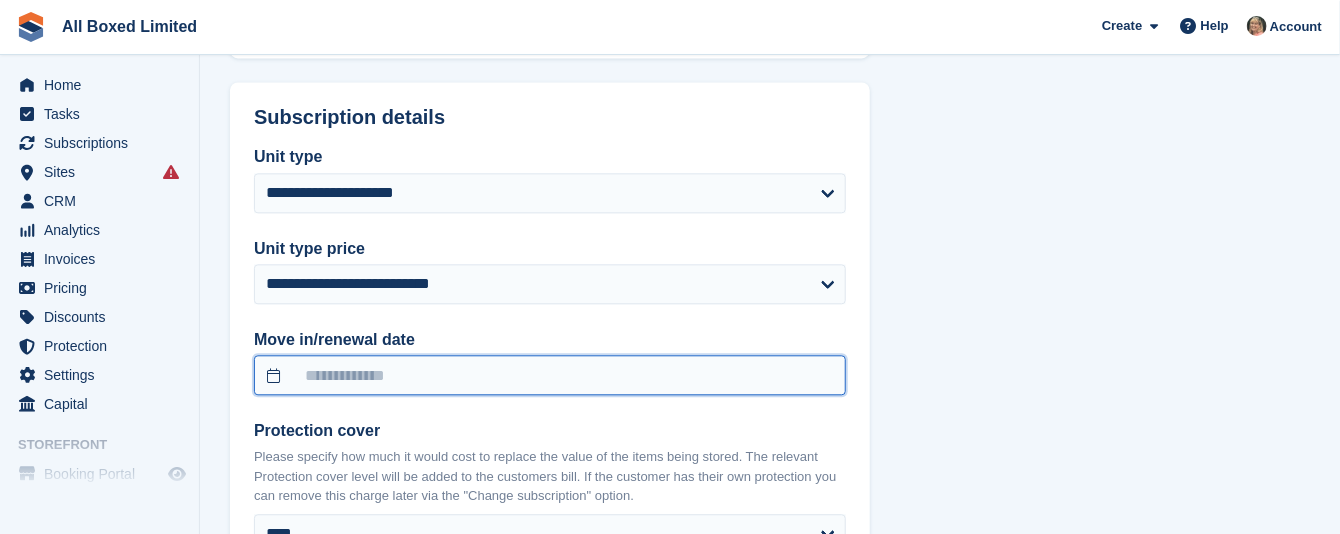click at bounding box center [550, 375] 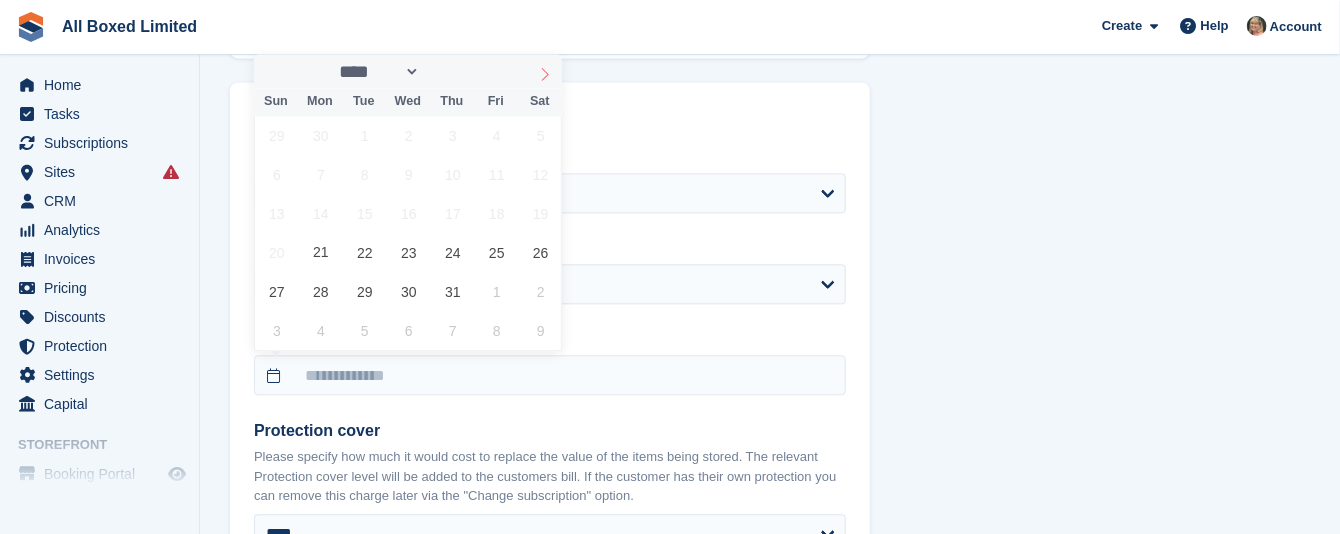 click 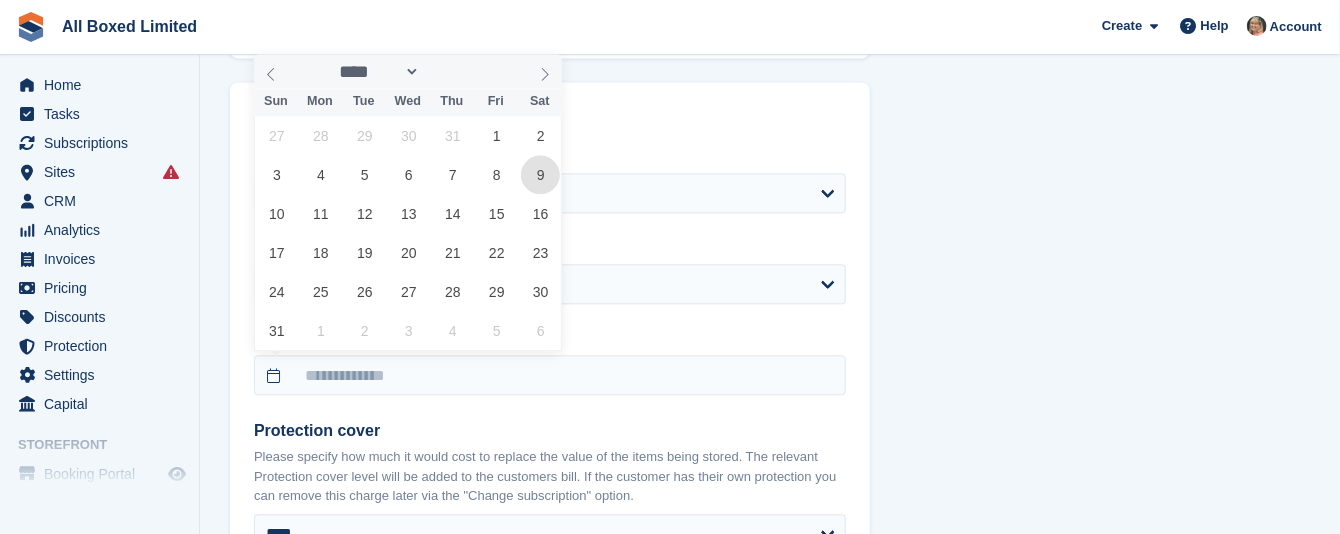 click on "9" at bounding box center (540, 174) 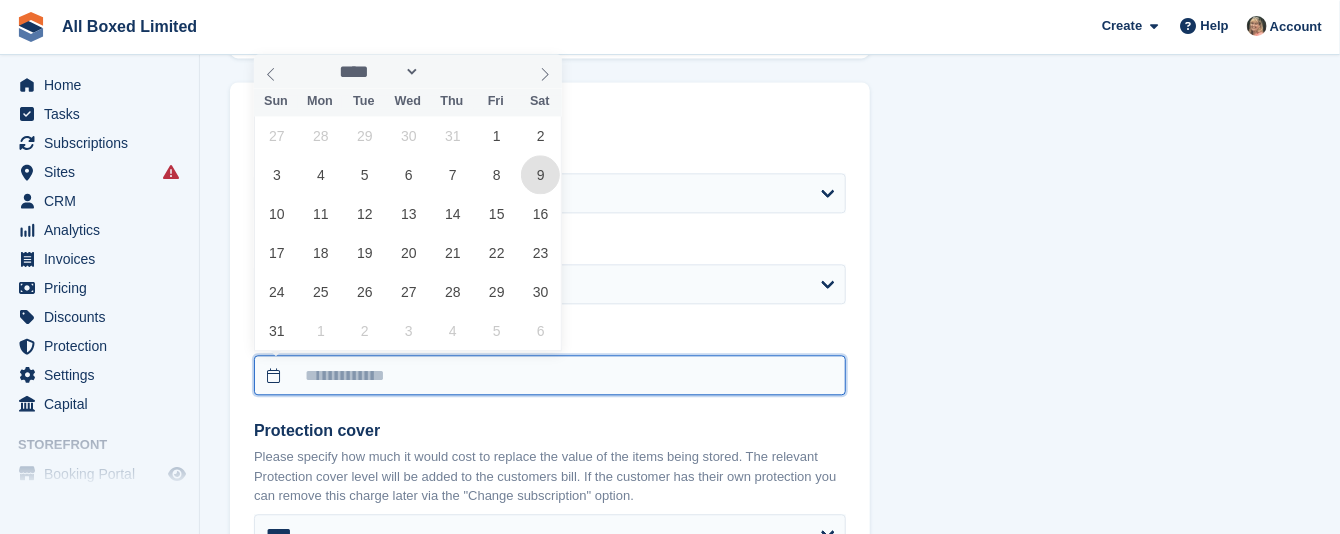 type on "**********" 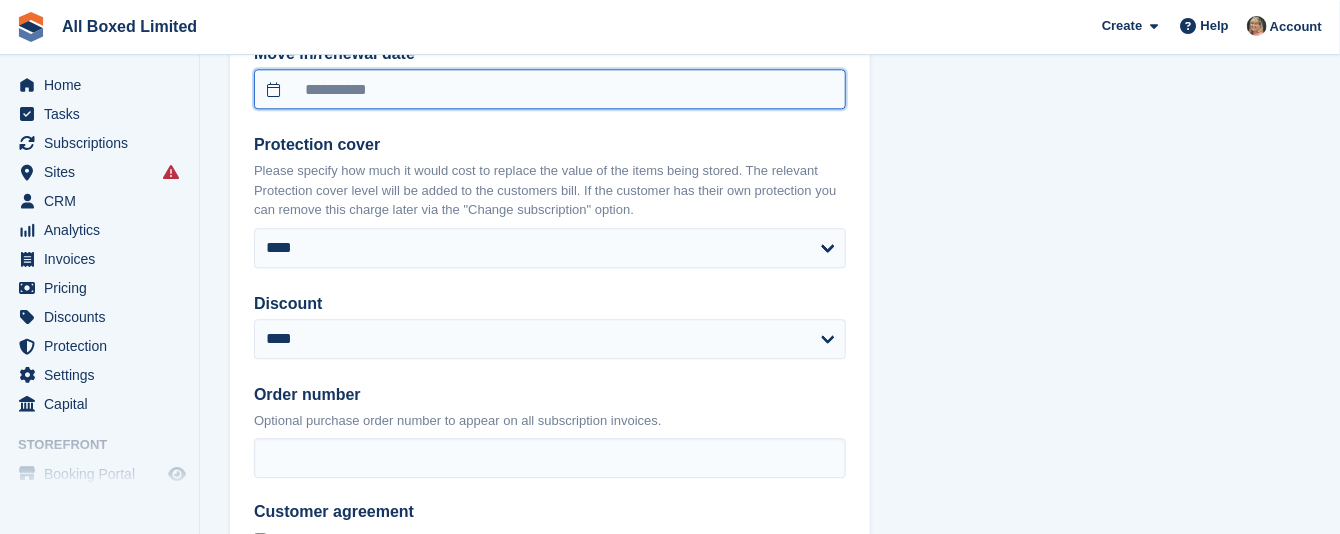 scroll, scrollTop: 2100, scrollLeft: 0, axis: vertical 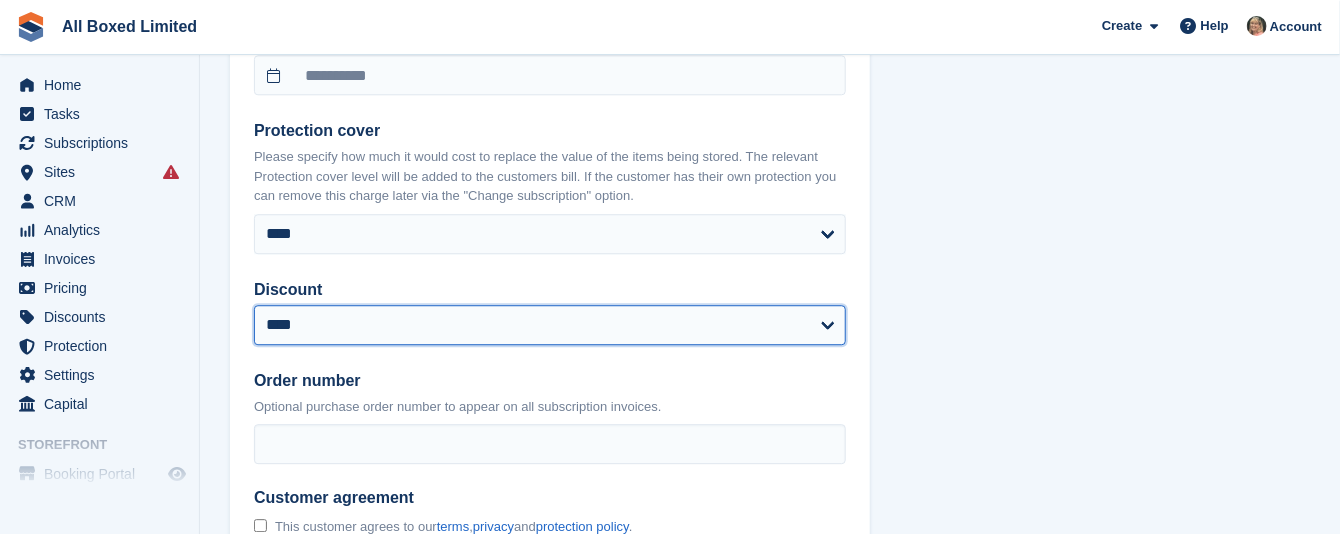 click on "**********" at bounding box center (550, 325) 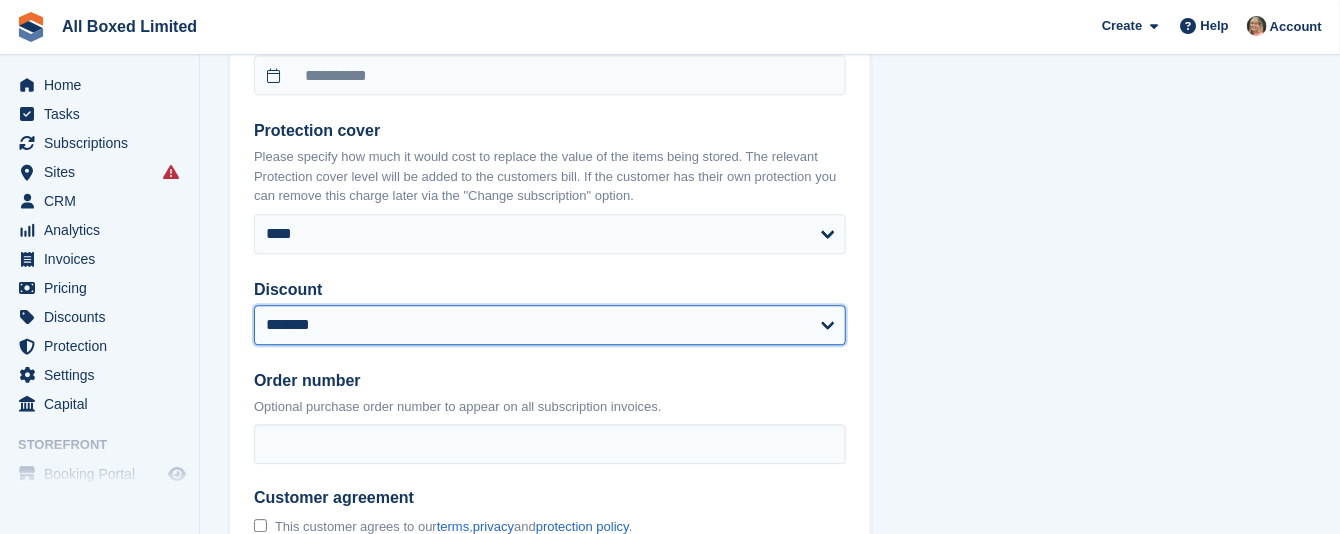 click on "**********" at bounding box center (550, 325) 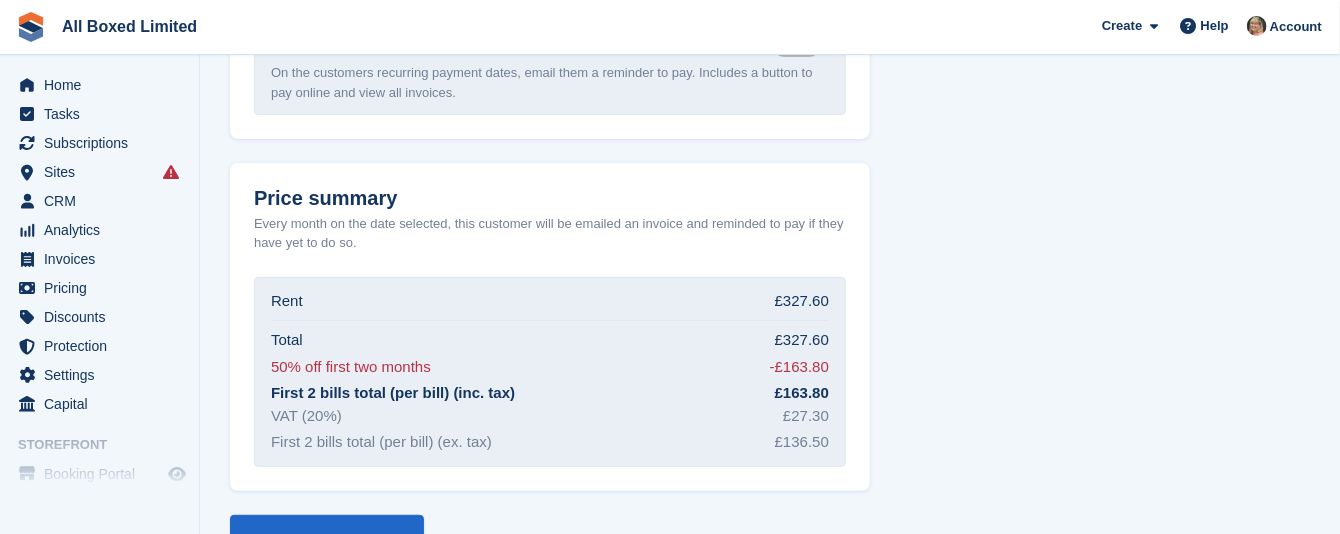 scroll, scrollTop: 3400, scrollLeft: 0, axis: vertical 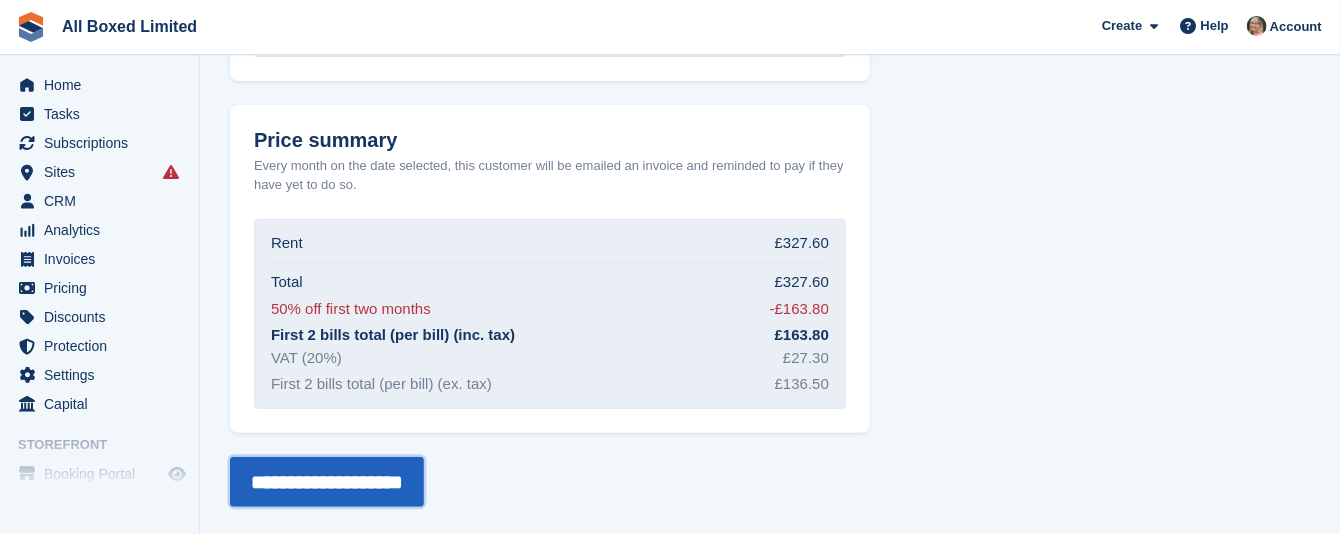click on "**********" at bounding box center [327, 482] 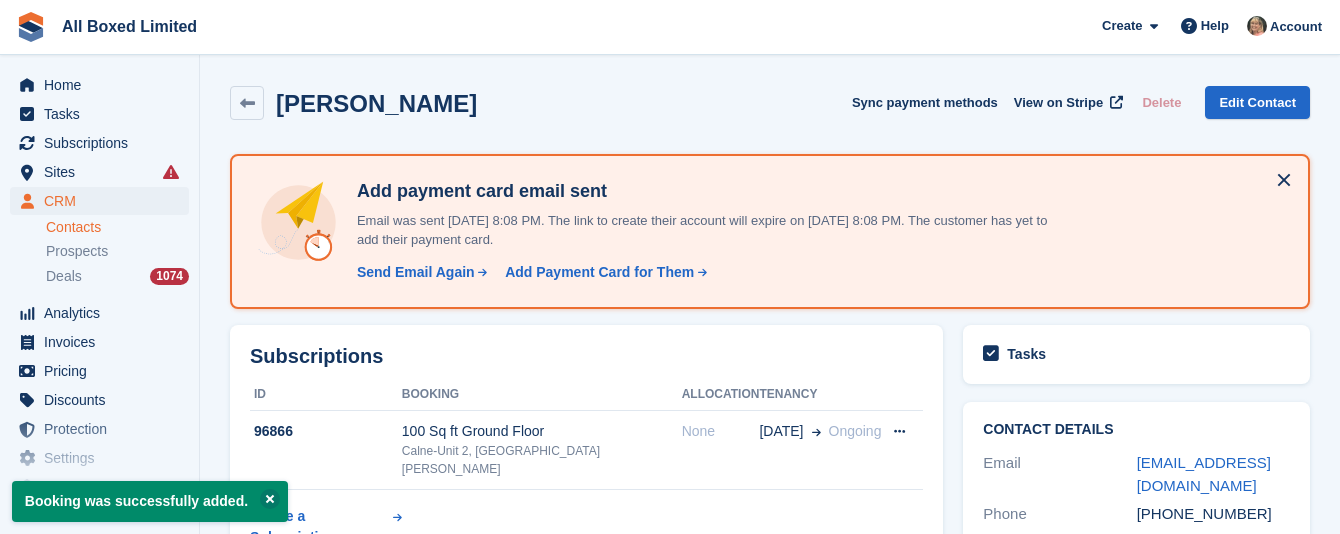 scroll, scrollTop: 0, scrollLeft: 0, axis: both 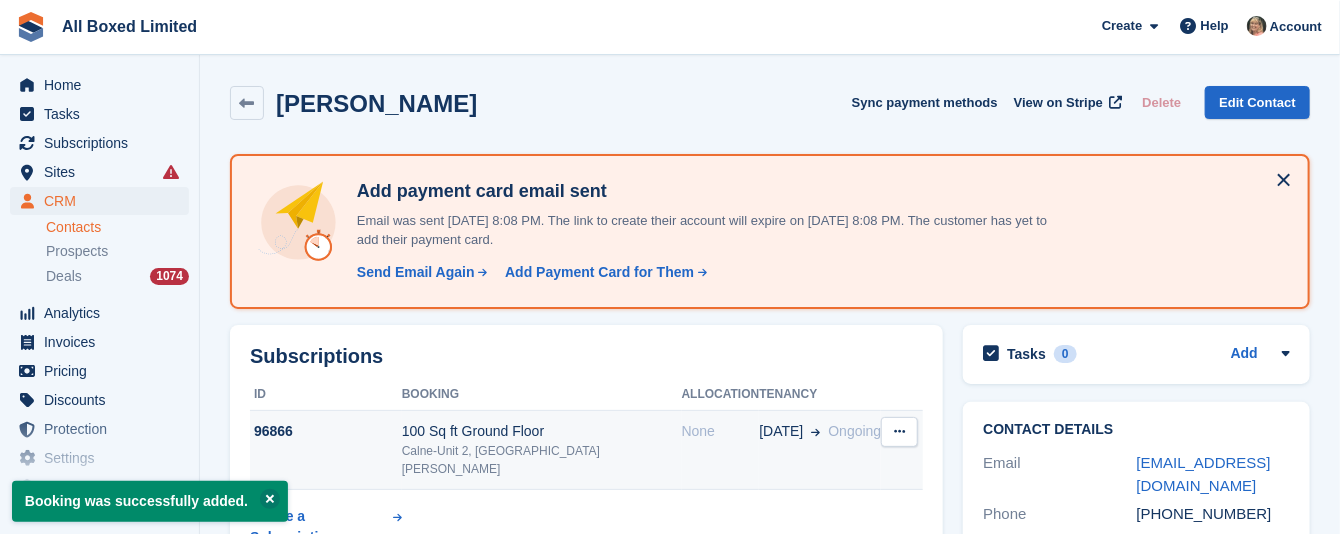 click at bounding box center [899, 432] 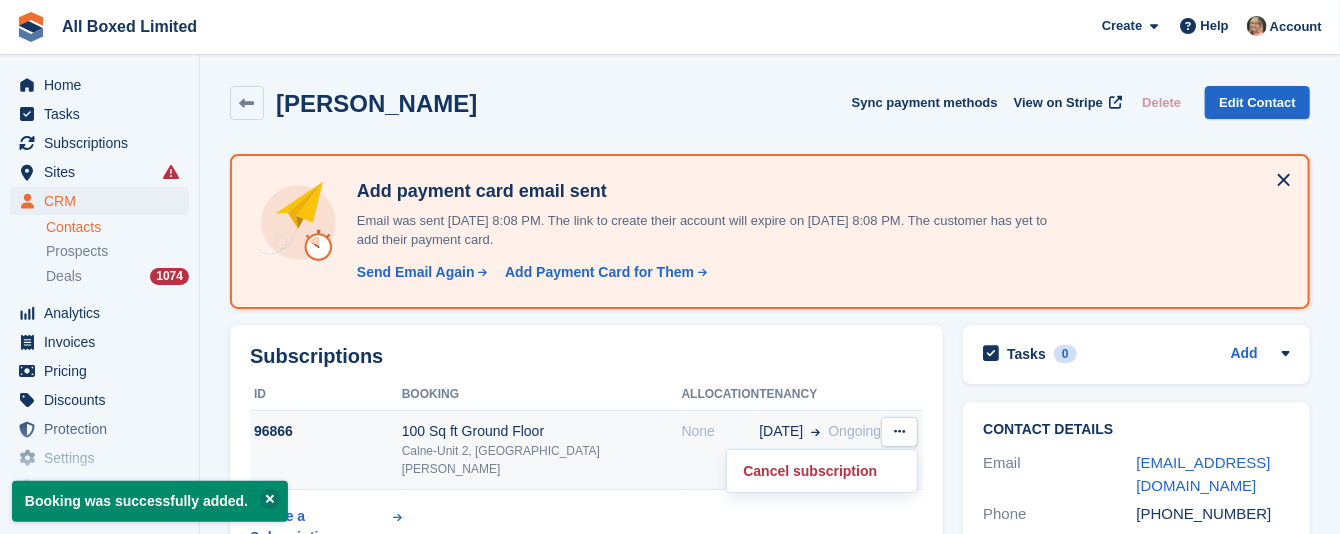 click on "96866" at bounding box center (326, 431) 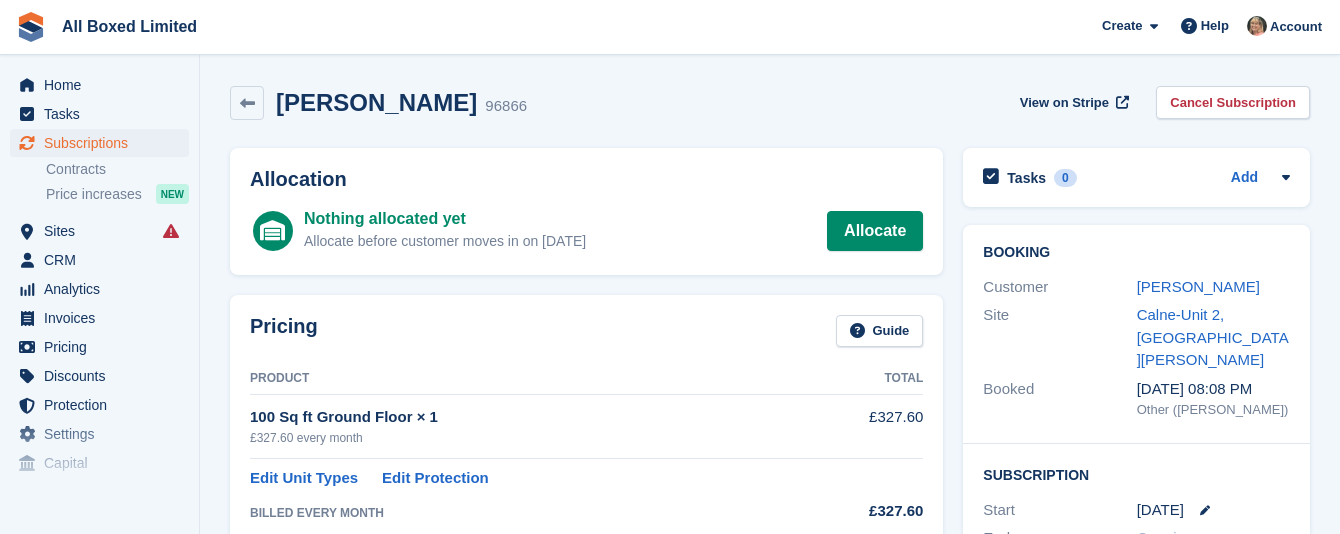scroll, scrollTop: 0, scrollLeft: 0, axis: both 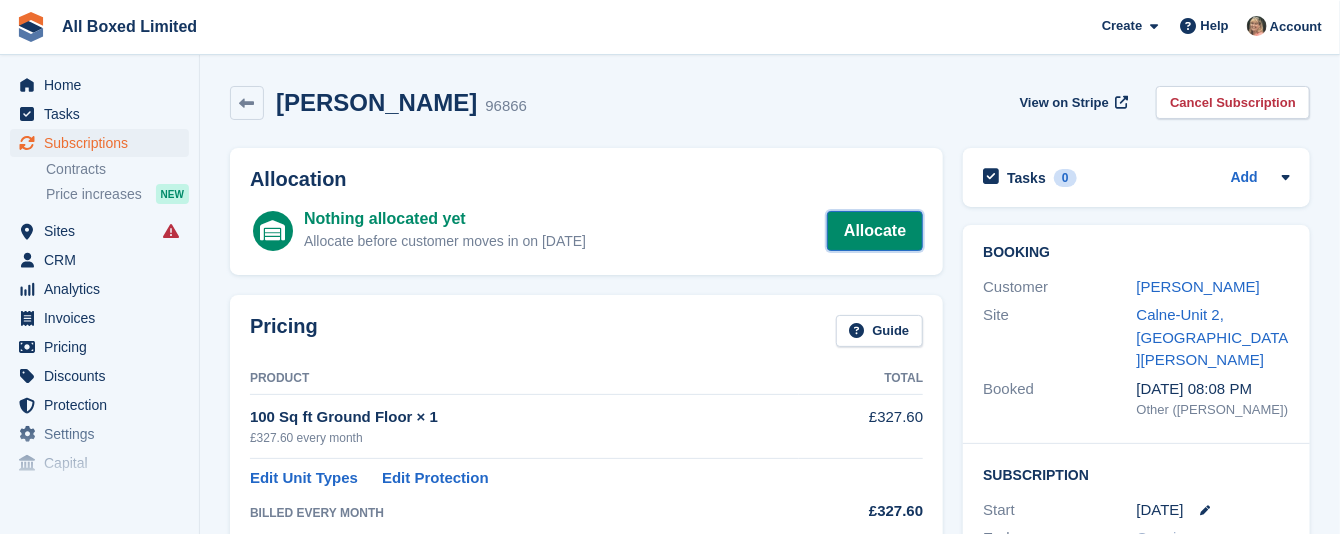 click on "Allocate" at bounding box center (875, 231) 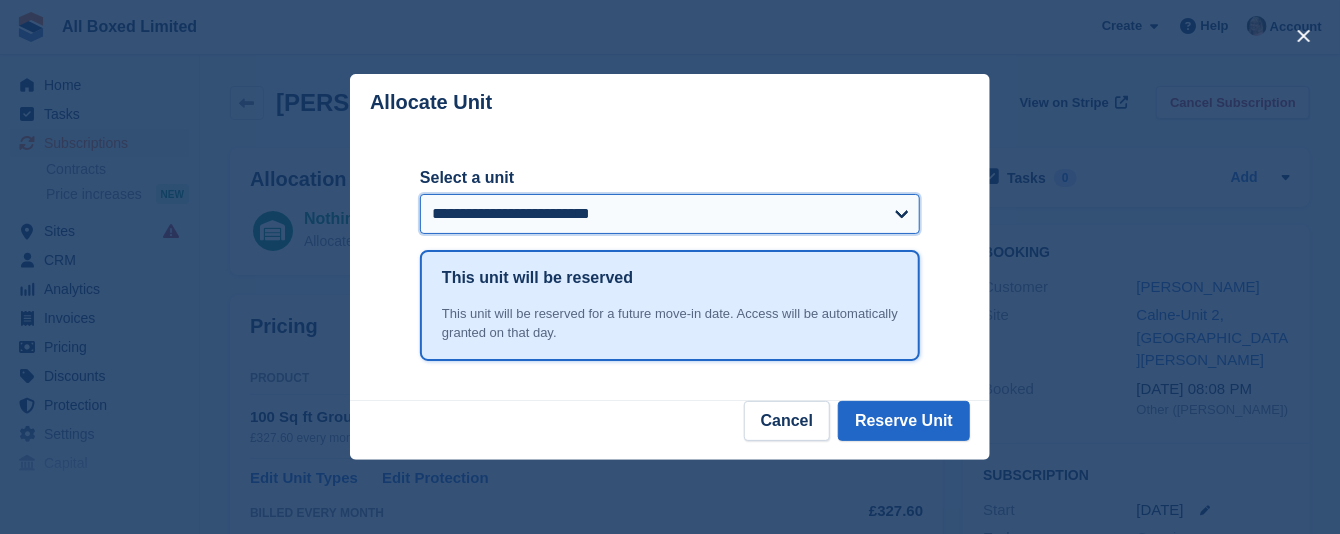 click on "**********" at bounding box center (670, 214) 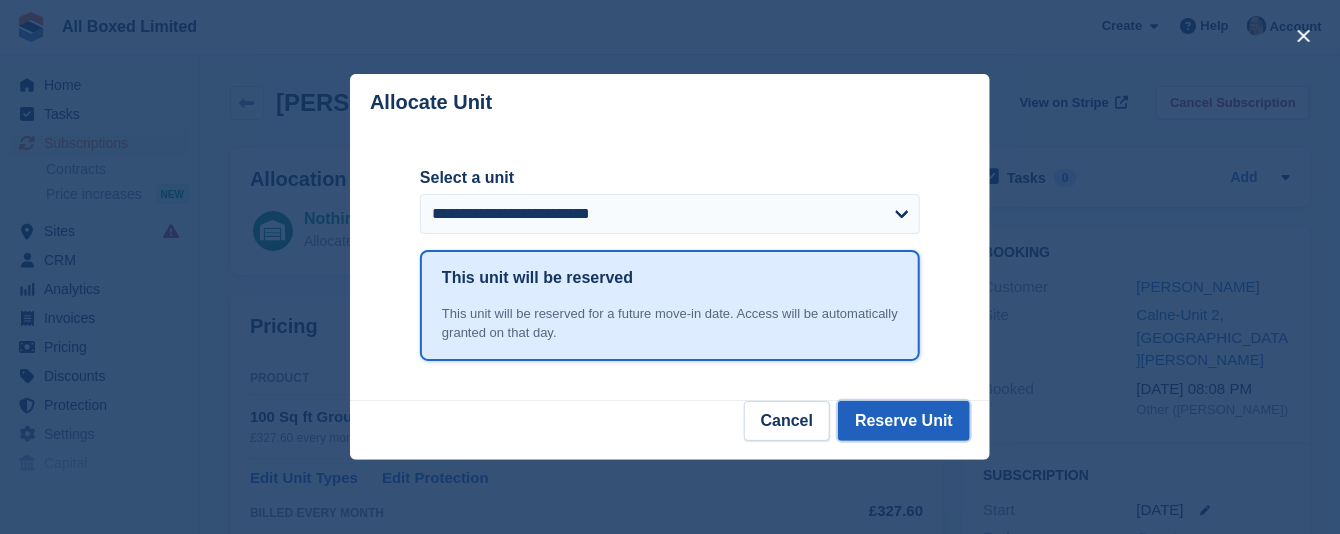 click on "Reserve Unit" at bounding box center (904, 421) 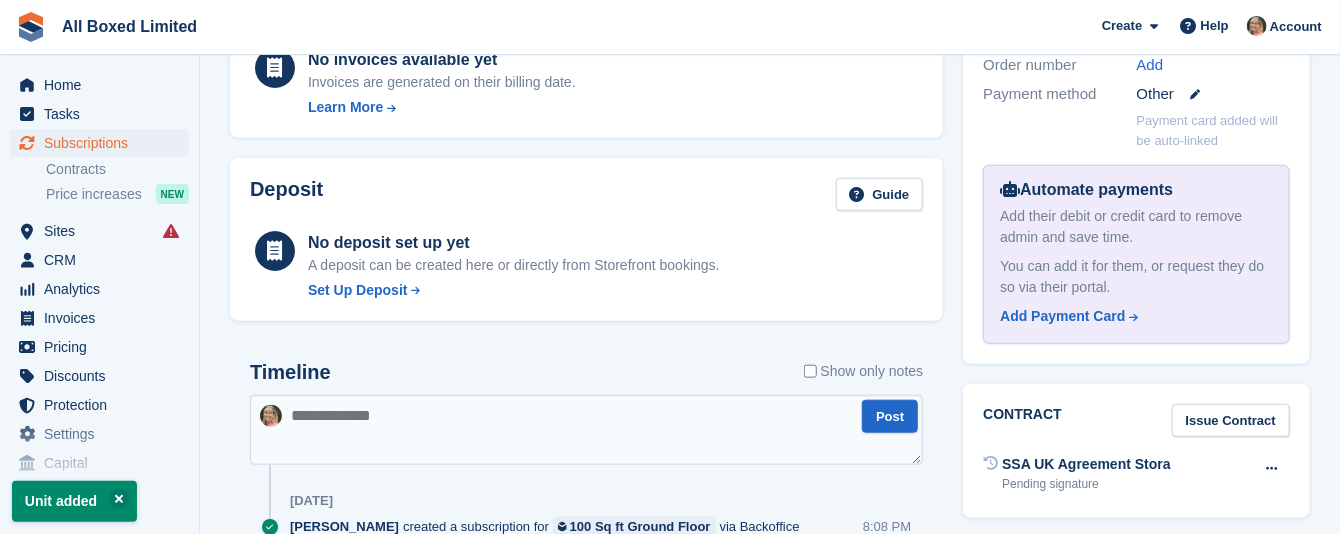 scroll, scrollTop: 750, scrollLeft: 0, axis: vertical 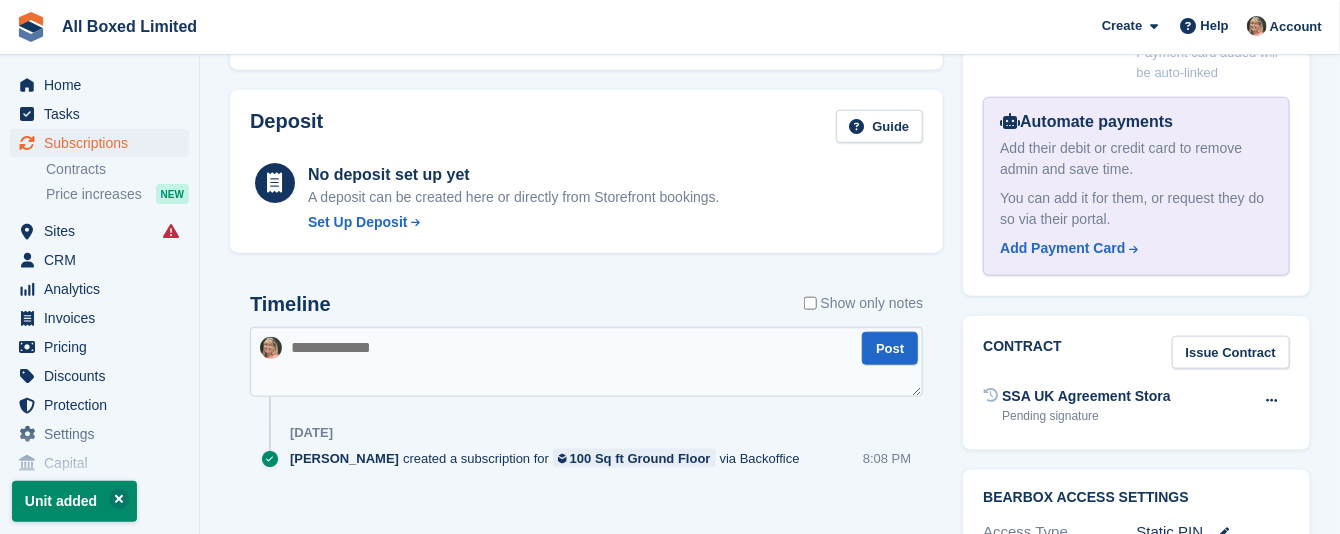 click at bounding box center [586, 362] 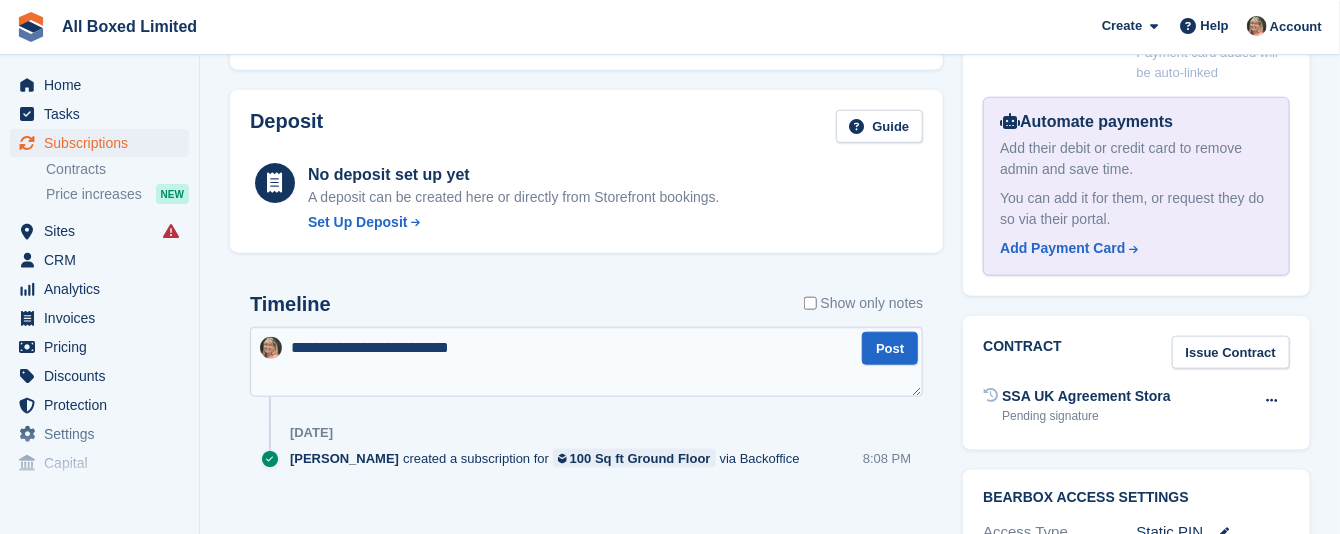 type on "**********" 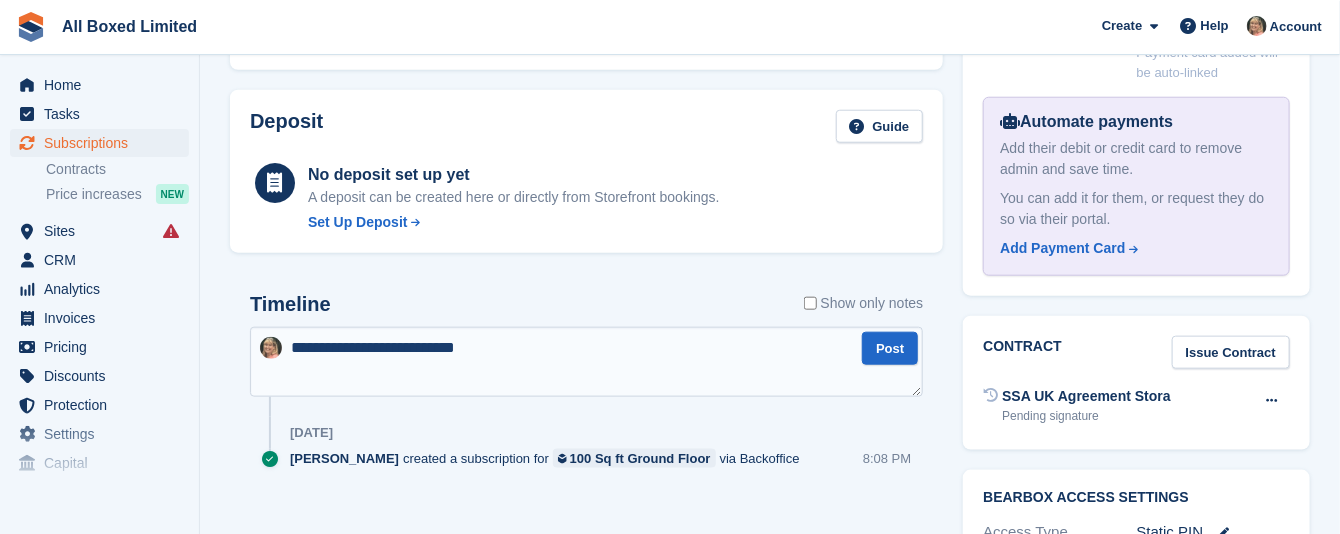 type 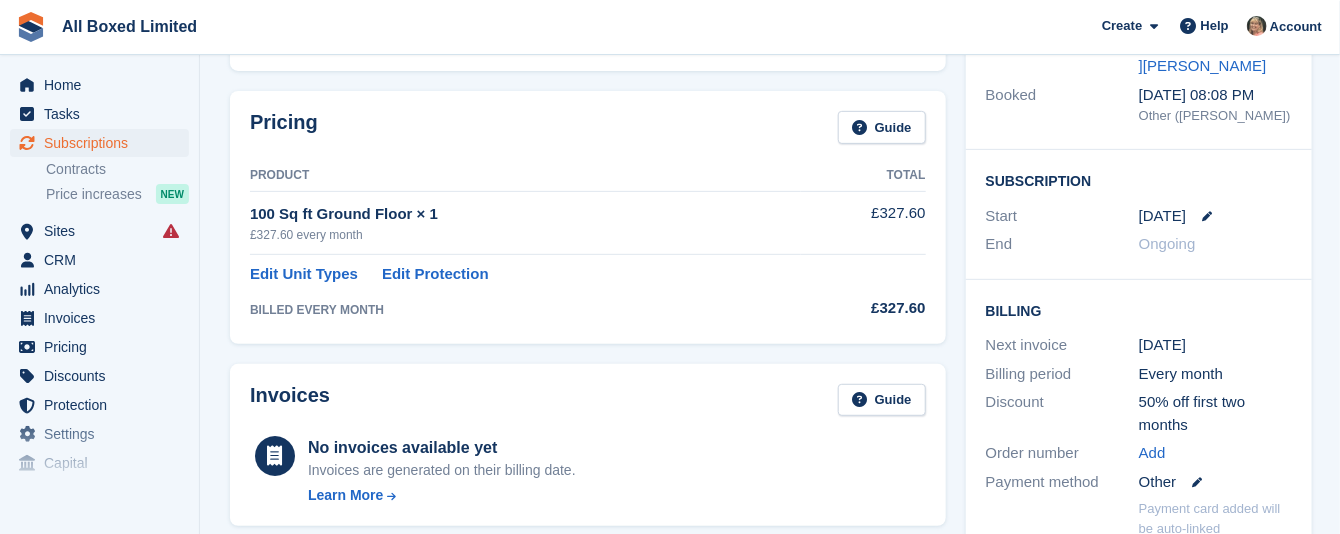 scroll, scrollTop: 0, scrollLeft: 0, axis: both 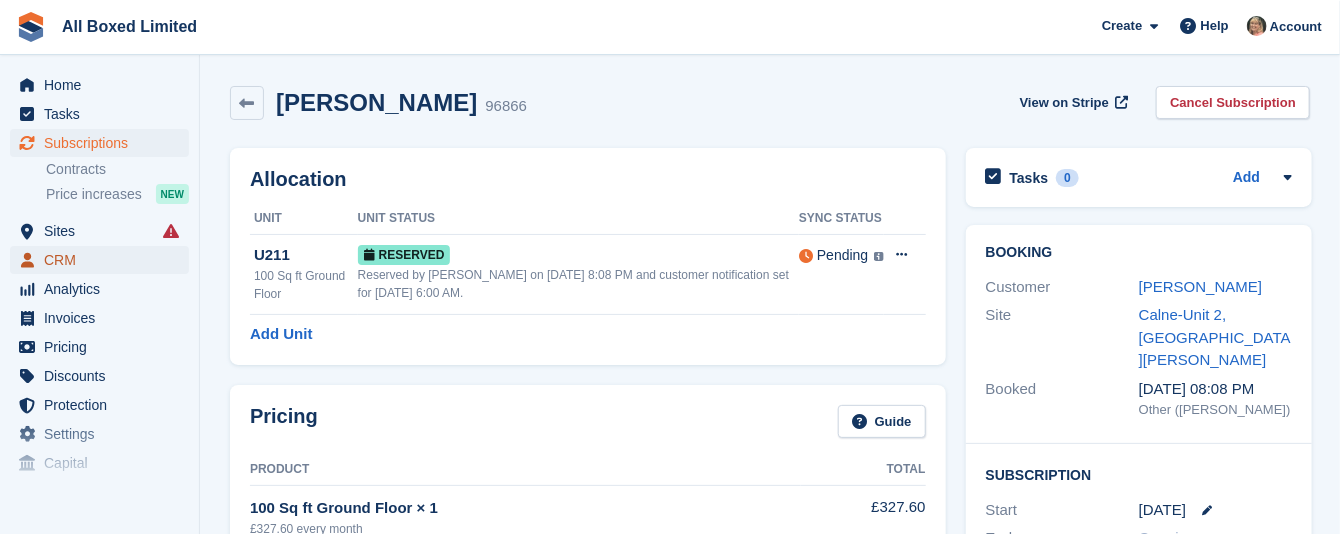 click on "CRM" at bounding box center [104, 260] 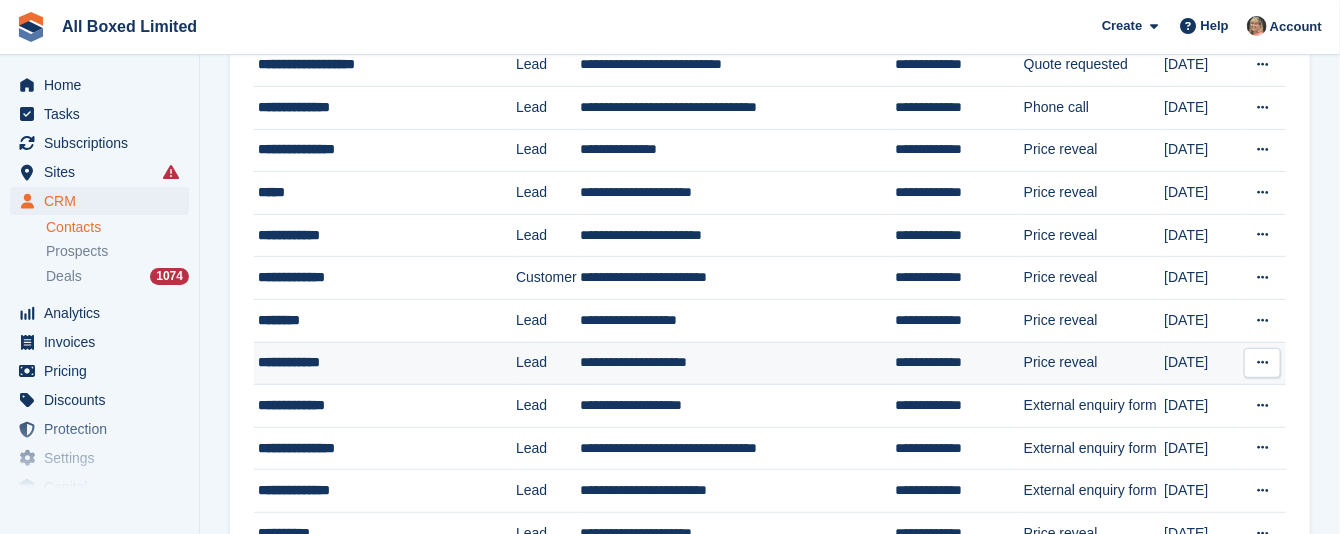 scroll, scrollTop: 450, scrollLeft: 0, axis: vertical 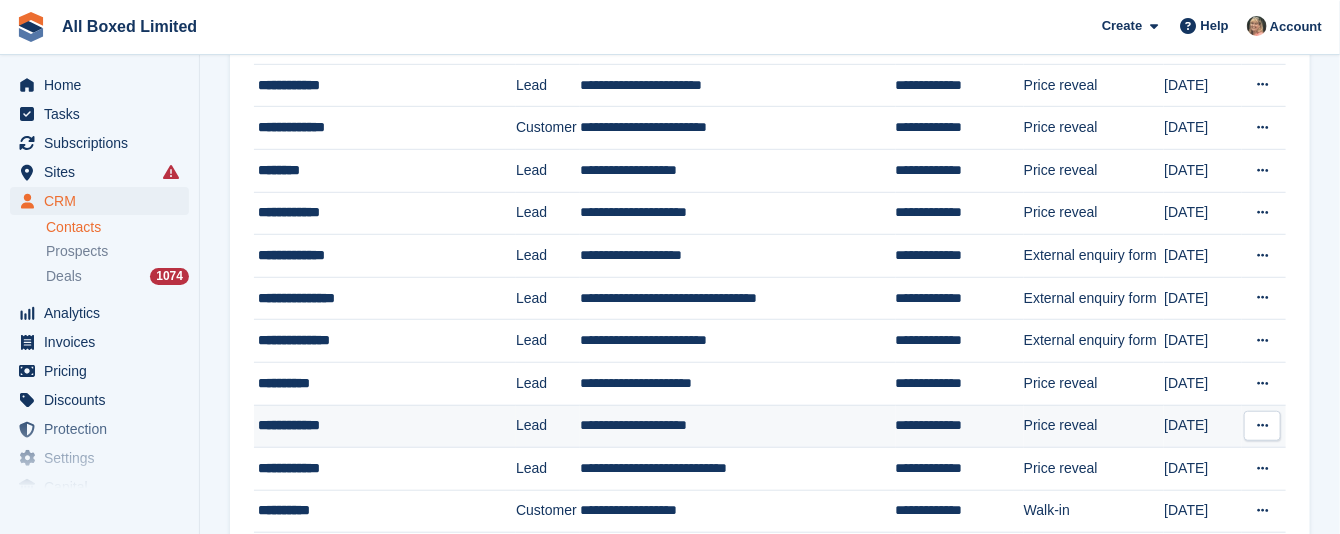 click on "**********" at bounding box center [737, 426] 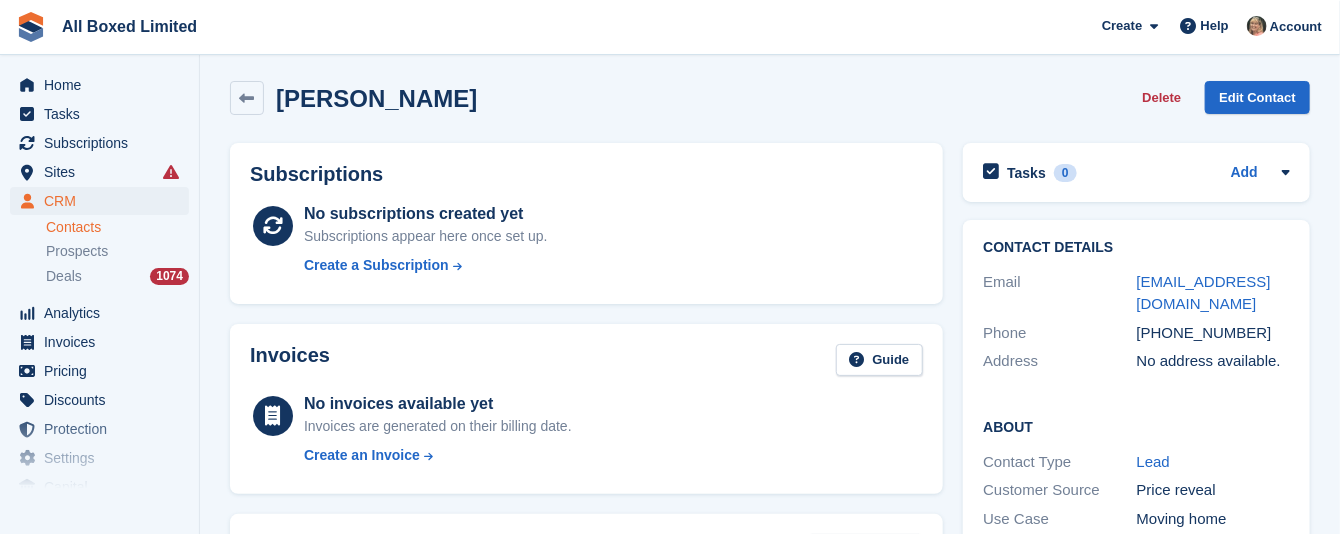 scroll, scrollTop: 0, scrollLeft: 0, axis: both 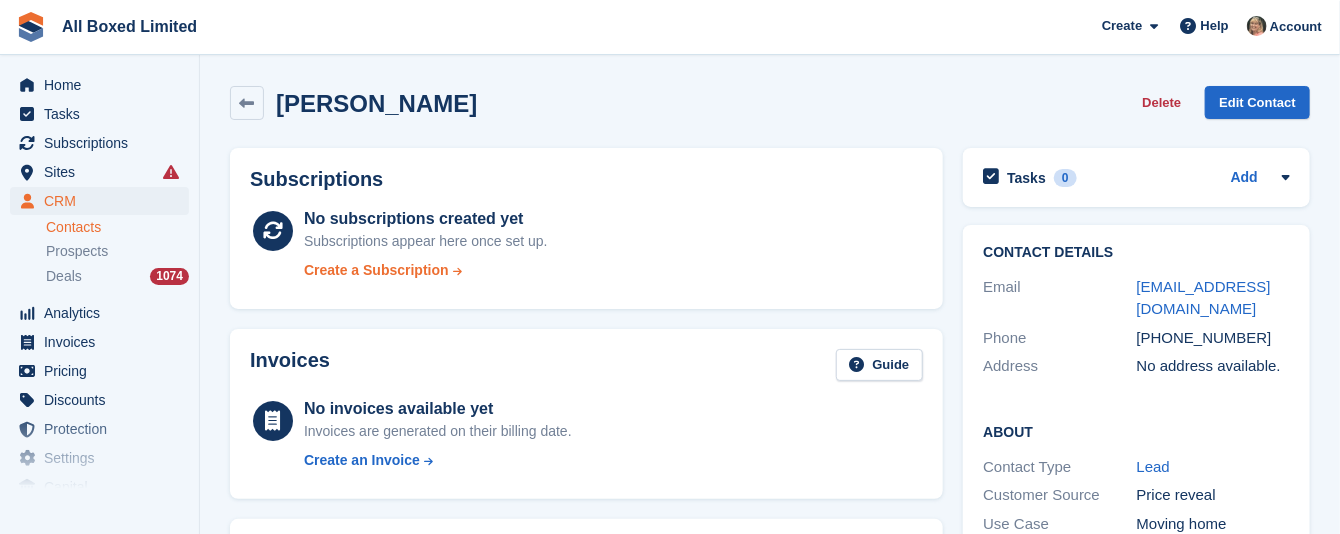 click on "Create a Subscription" at bounding box center (376, 270) 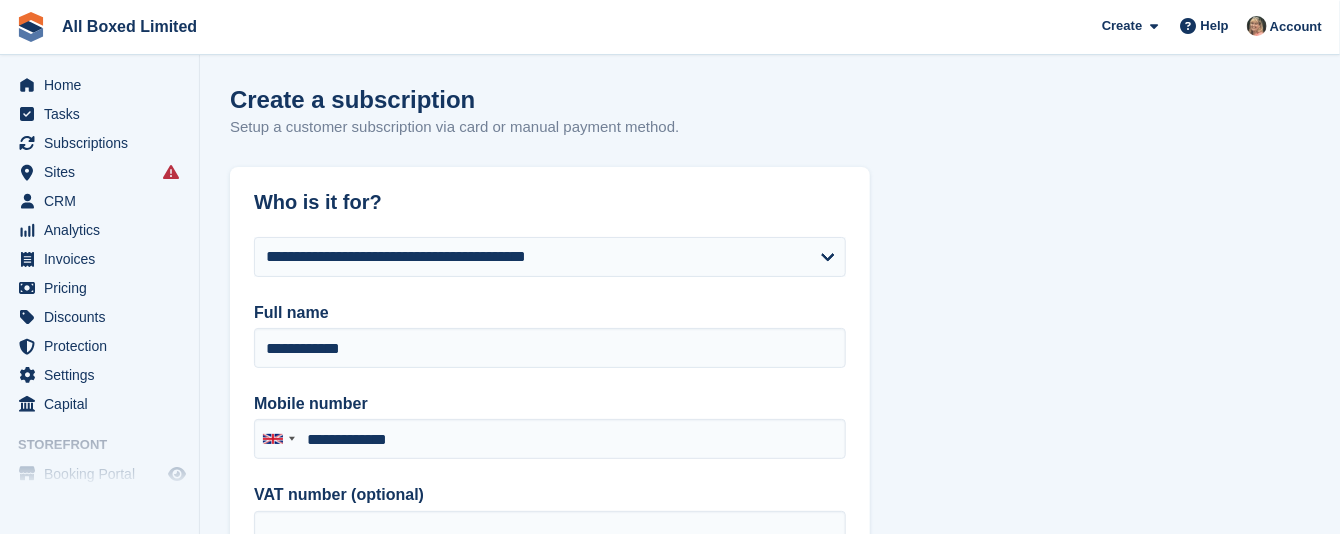 type on "**********" 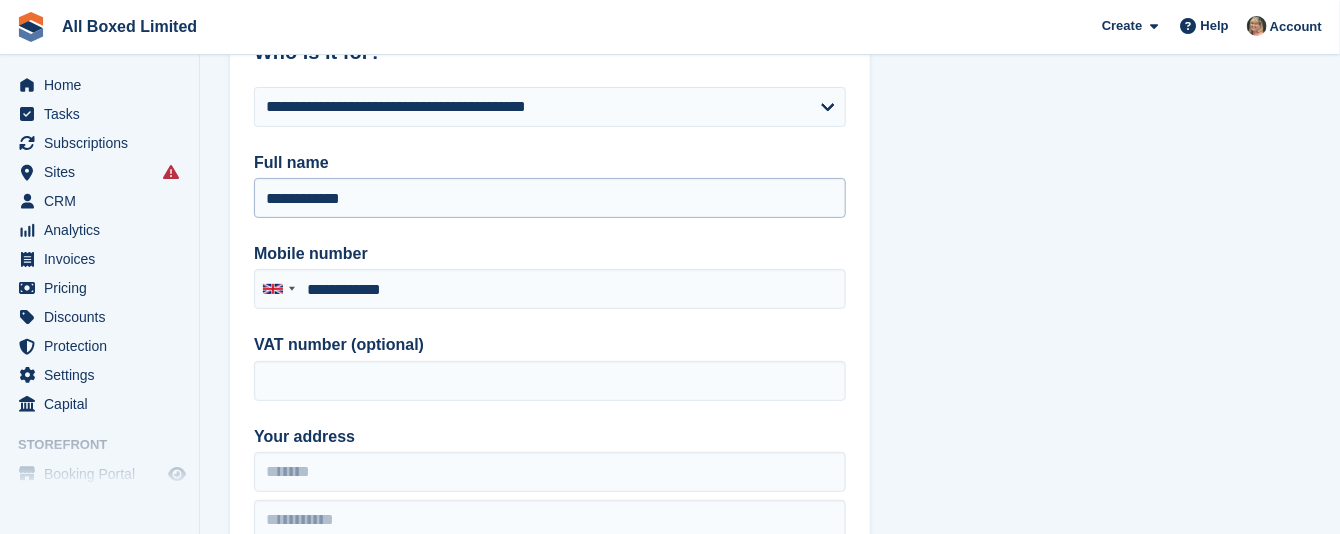 scroll, scrollTop: 300, scrollLeft: 0, axis: vertical 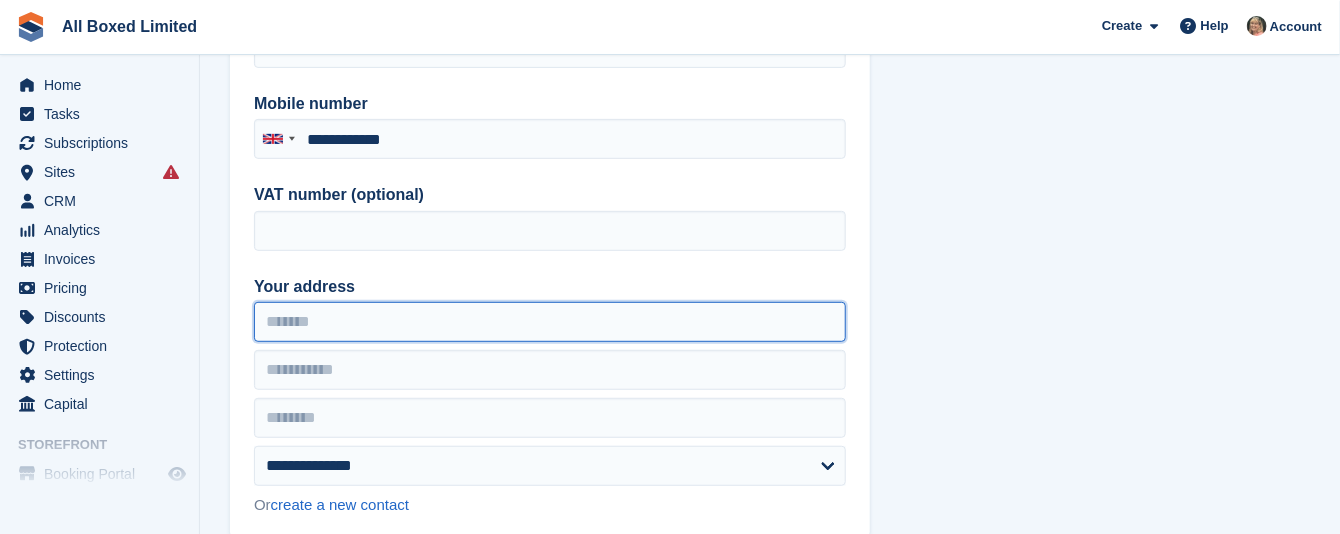 click on "Your address" at bounding box center (550, 322) 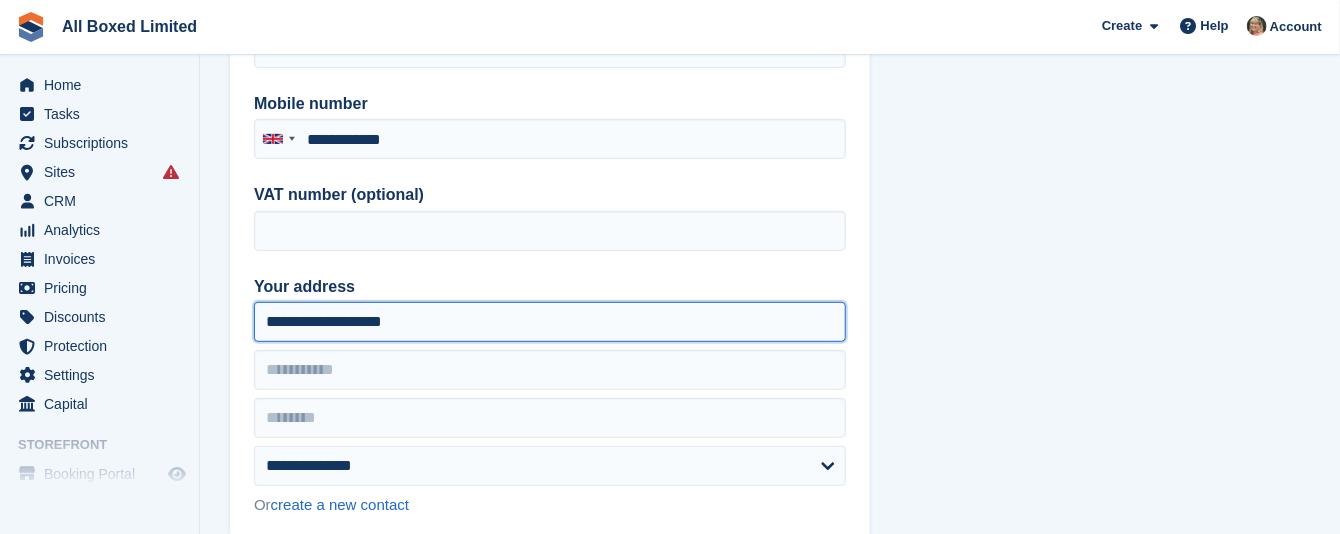 type on "**********" 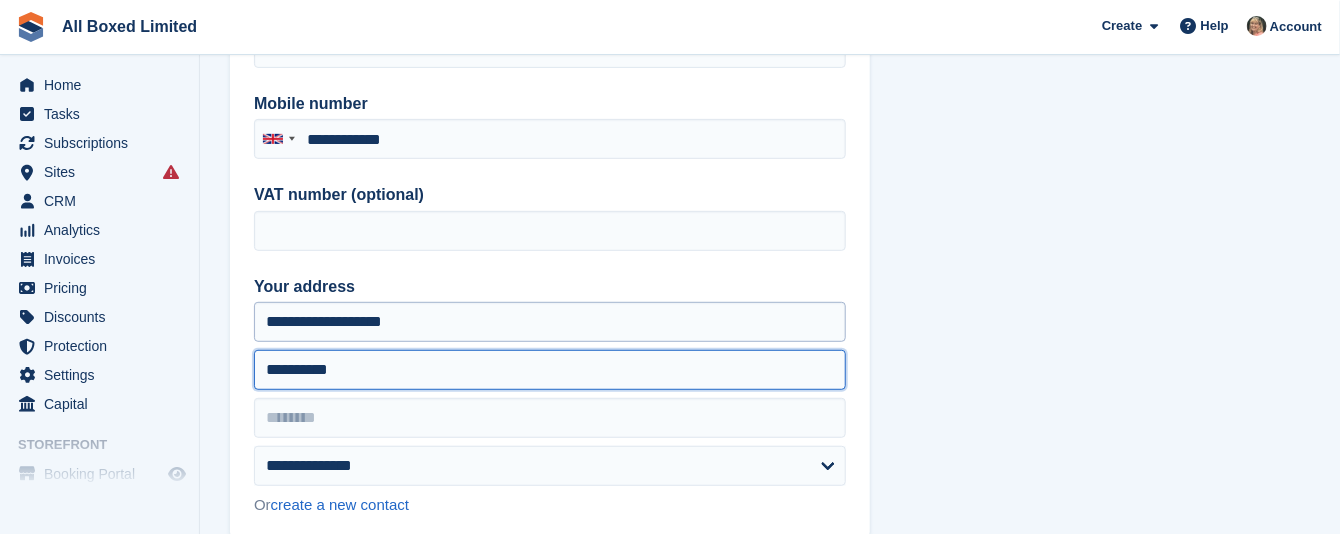 type on "**********" 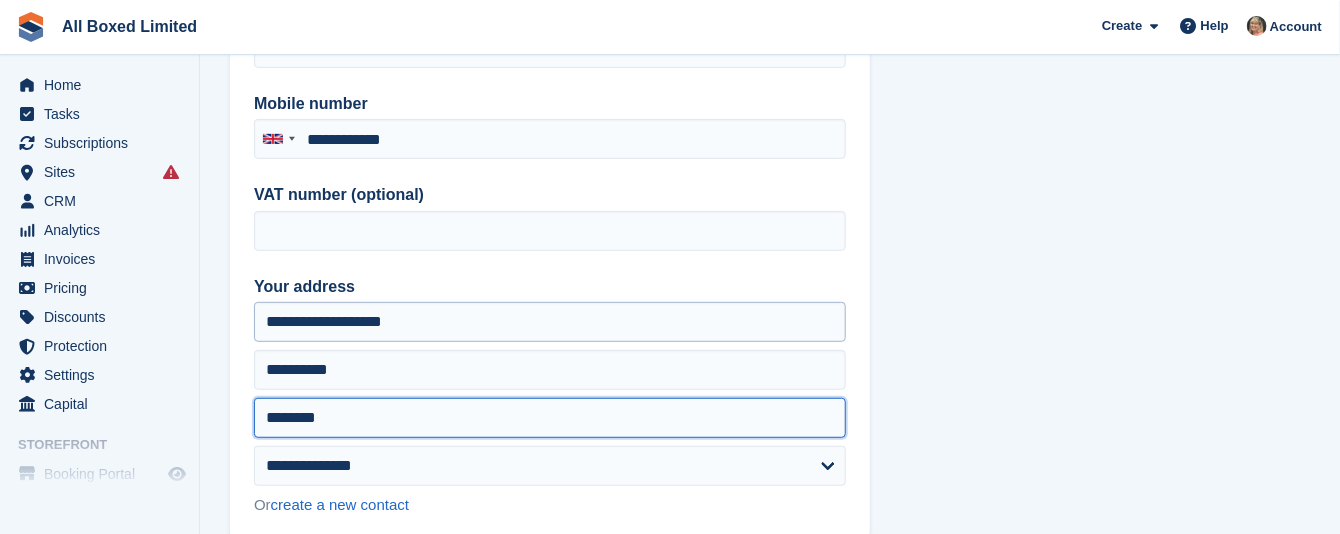 type on "********" 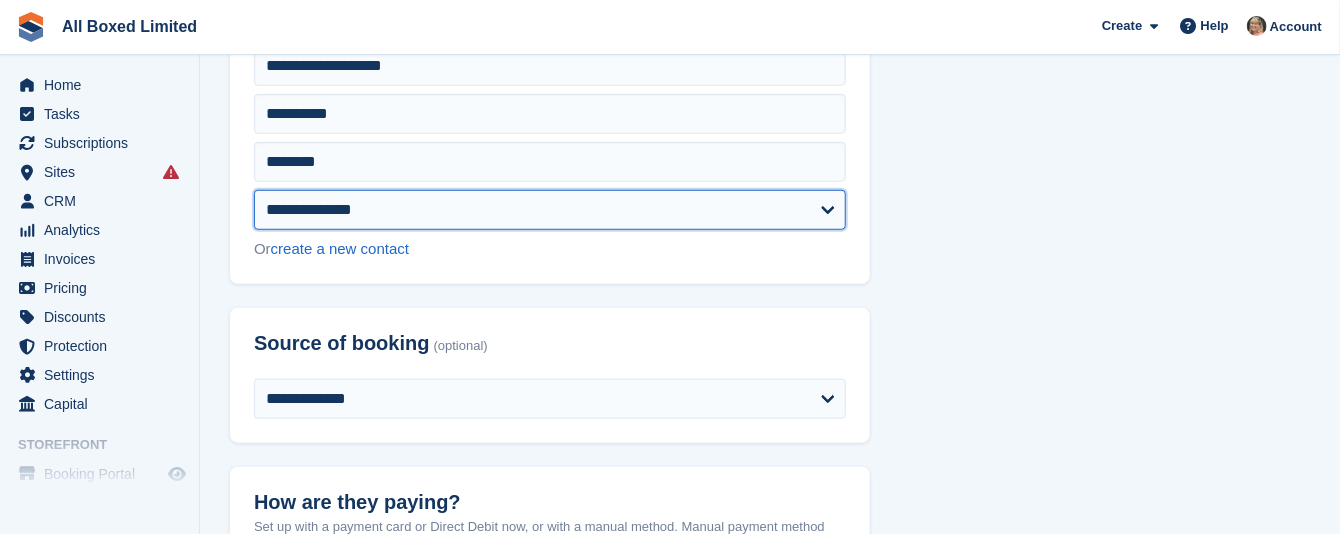 scroll, scrollTop: 600, scrollLeft: 0, axis: vertical 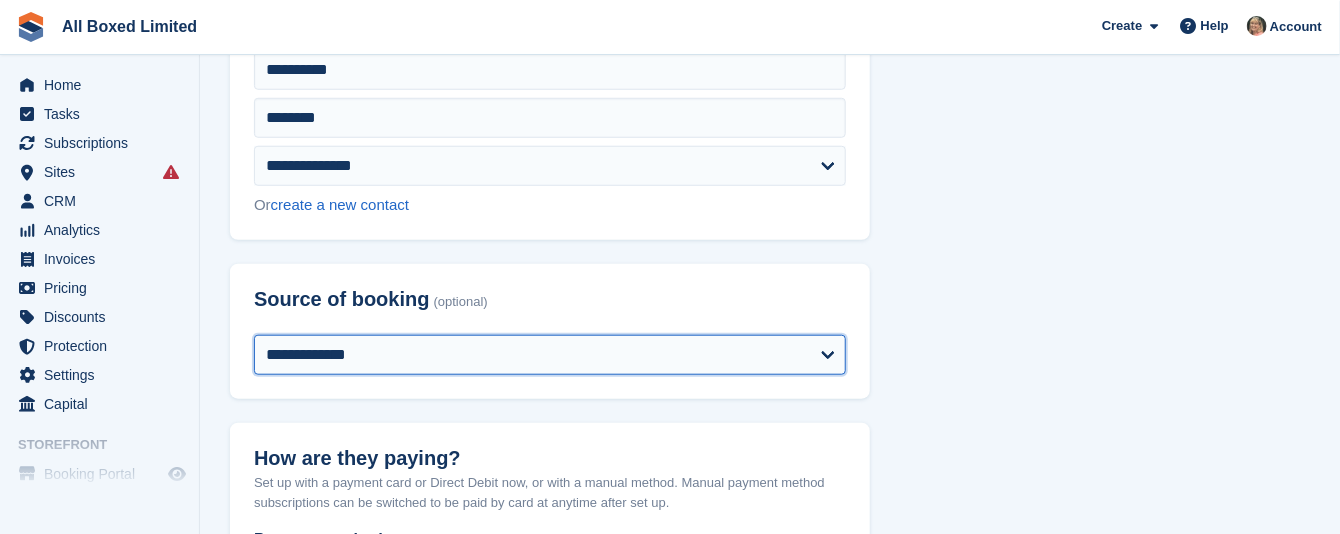 click on "**********" at bounding box center (550, 355) 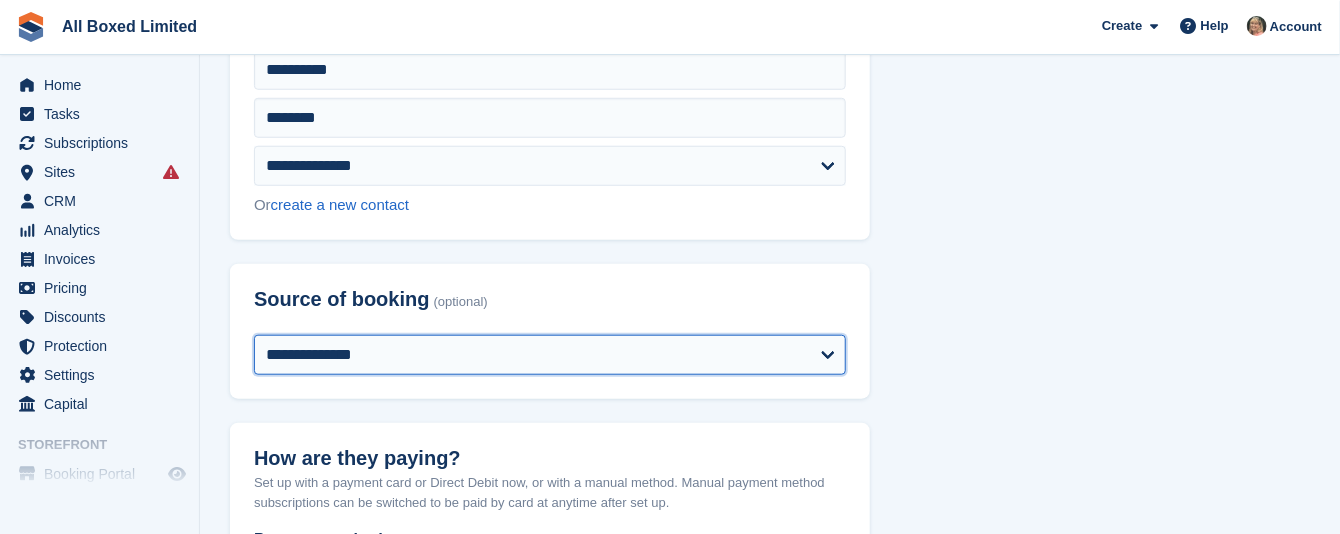 click on "**********" at bounding box center (550, 355) 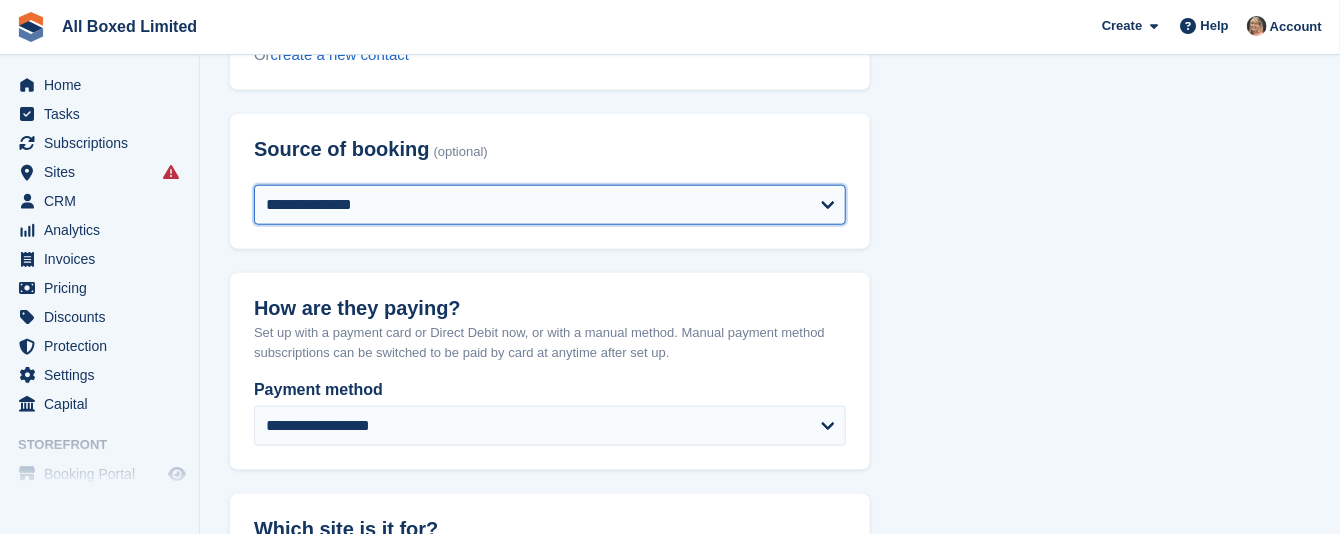 scroll, scrollTop: 900, scrollLeft: 0, axis: vertical 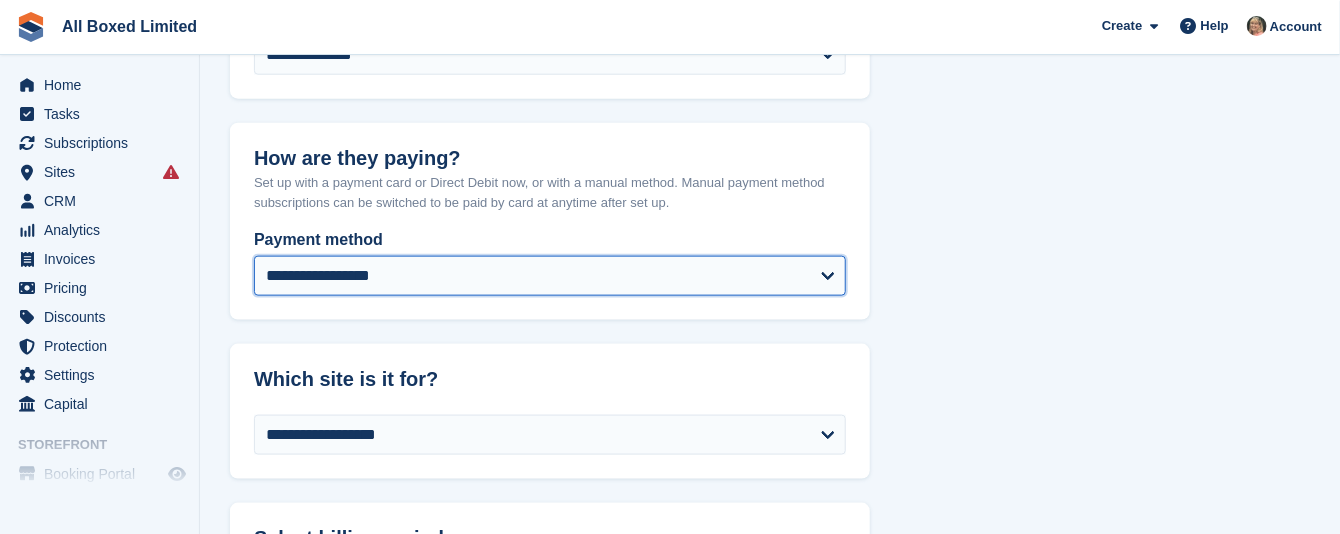 click on "**********" at bounding box center [550, 276] 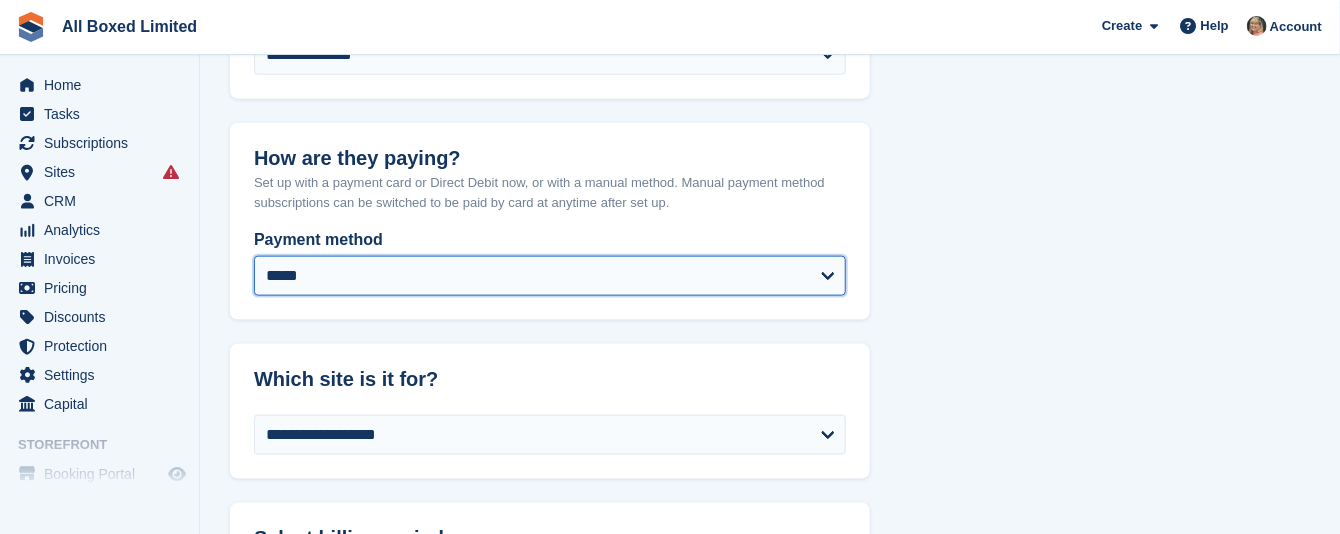 click on "**********" at bounding box center (550, 276) 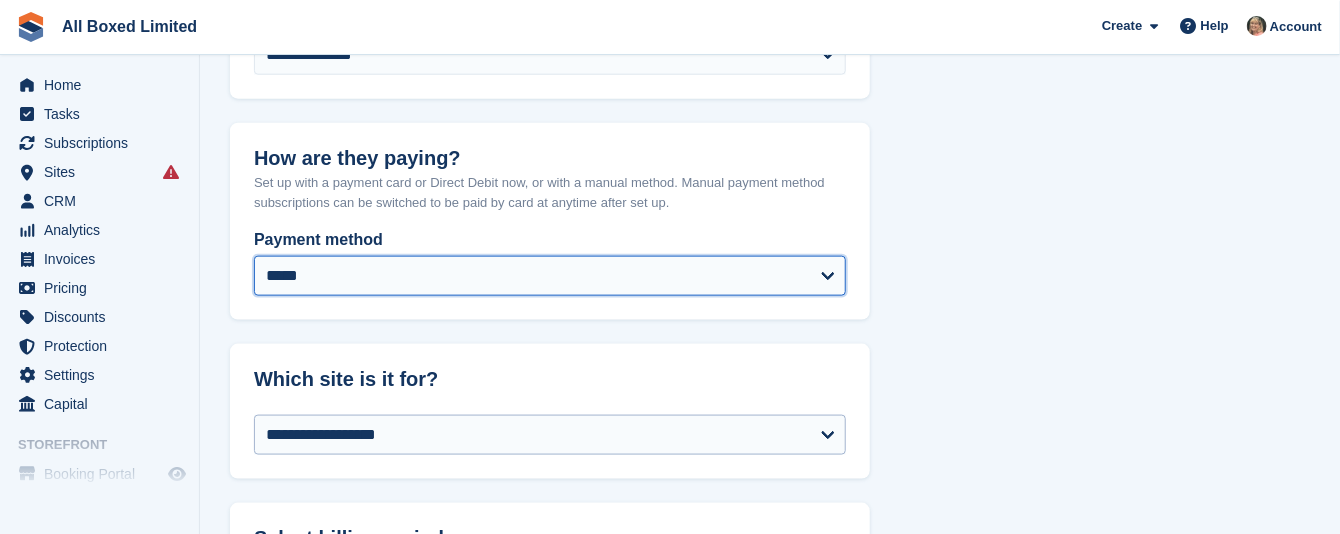 select on "******" 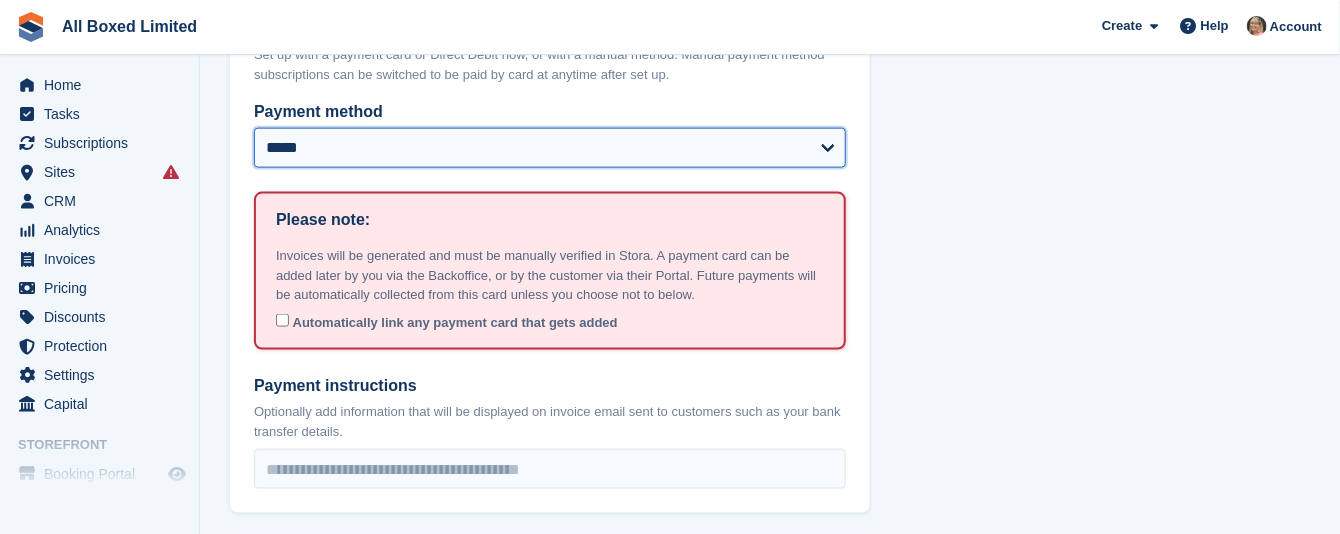 scroll, scrollTop: 1200, scrollLeft: 0, axis: vertical 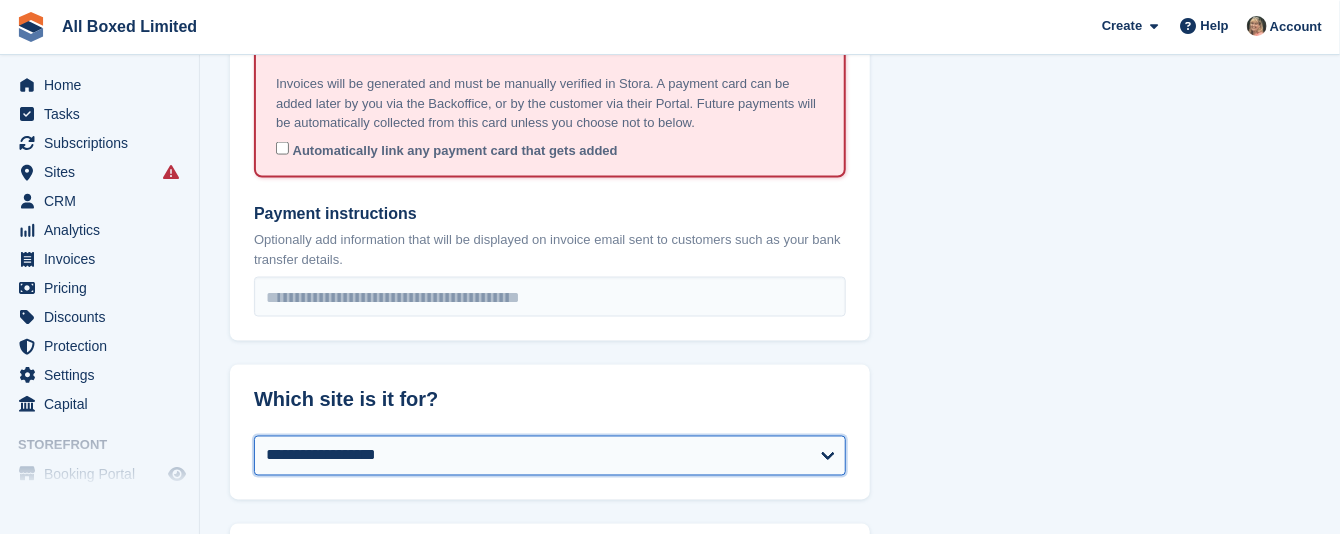 click on "**********" at bounding box center [550, 456] 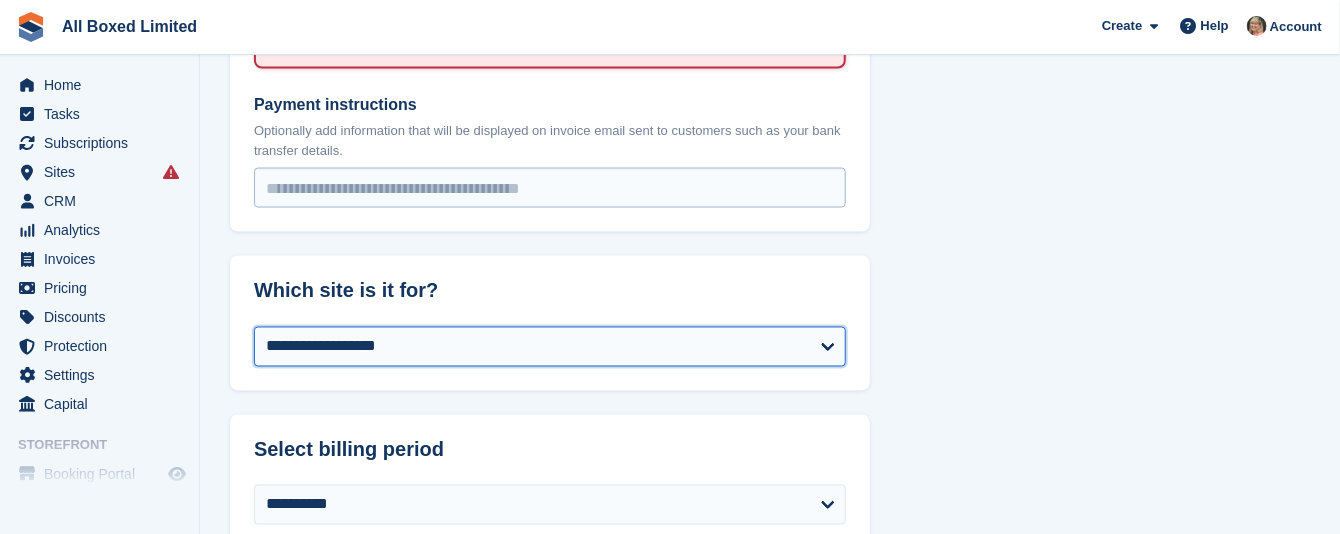 select on "******" 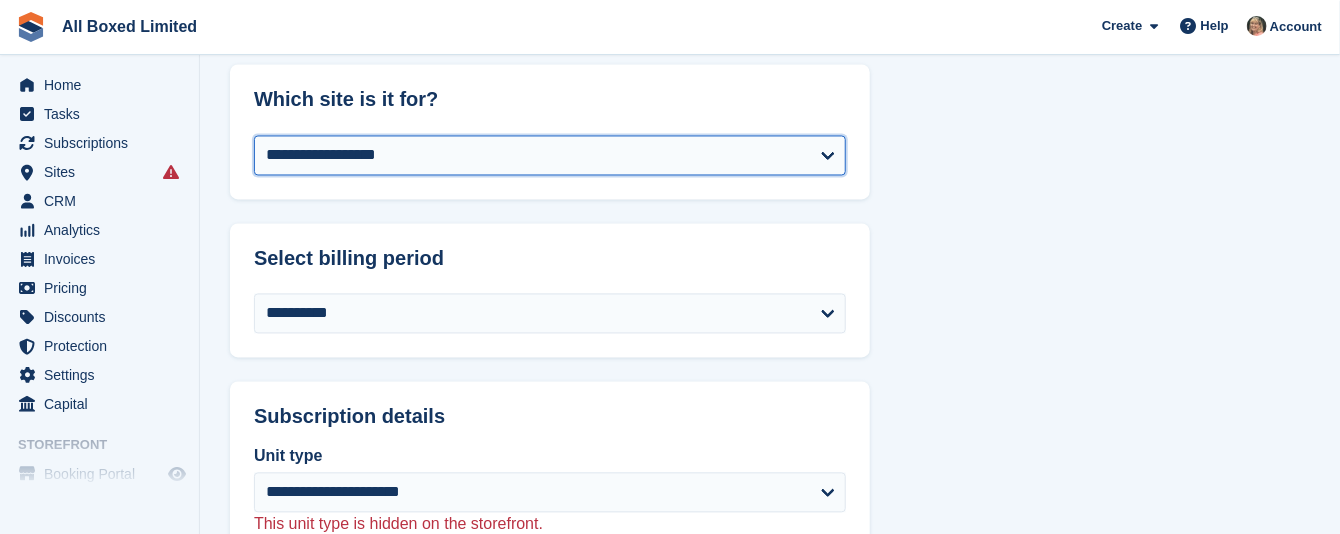 scroll, scrollTop: 1650, scrollLeft: 0, axis: vertical 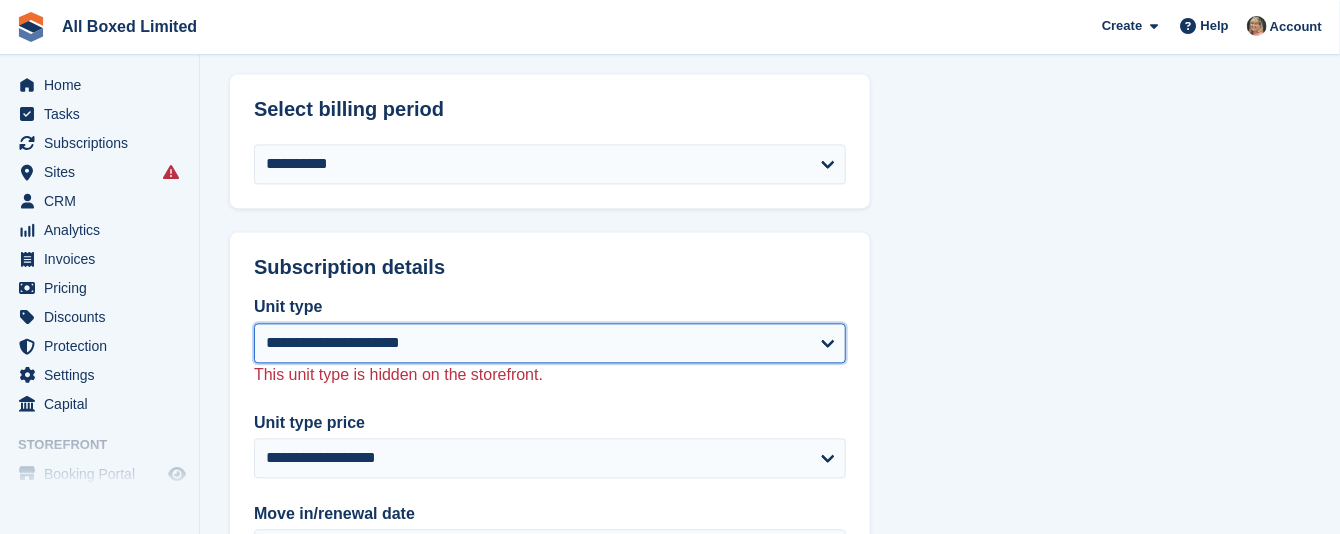 click on "**********" at bounding box center (550, 343) 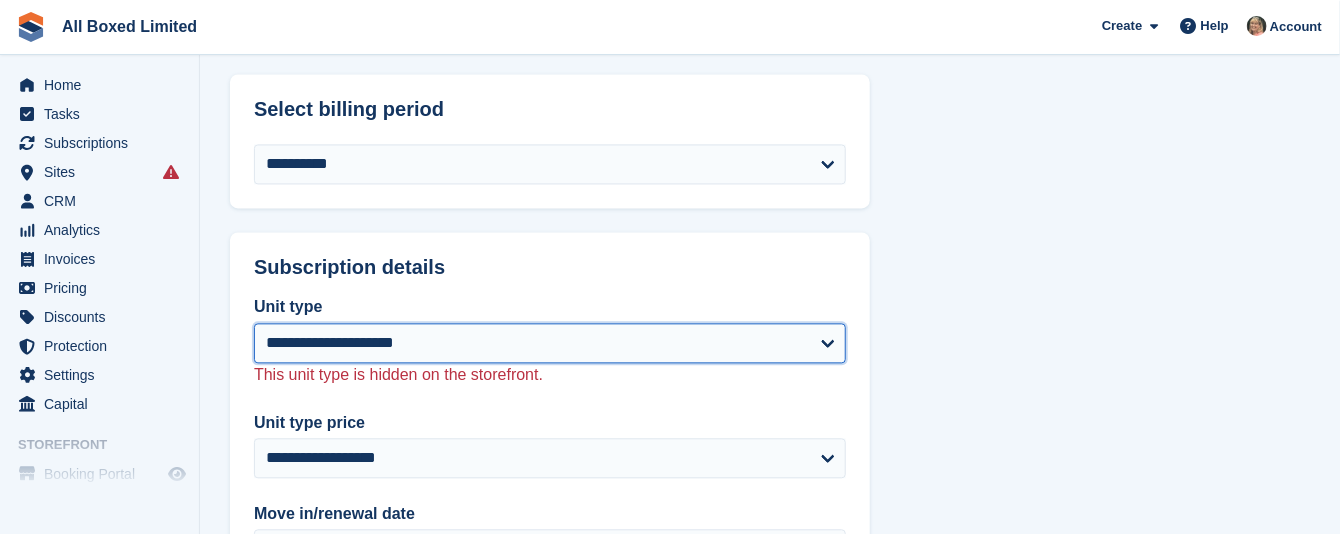 click on "**********" at bounding box center (550, 343) 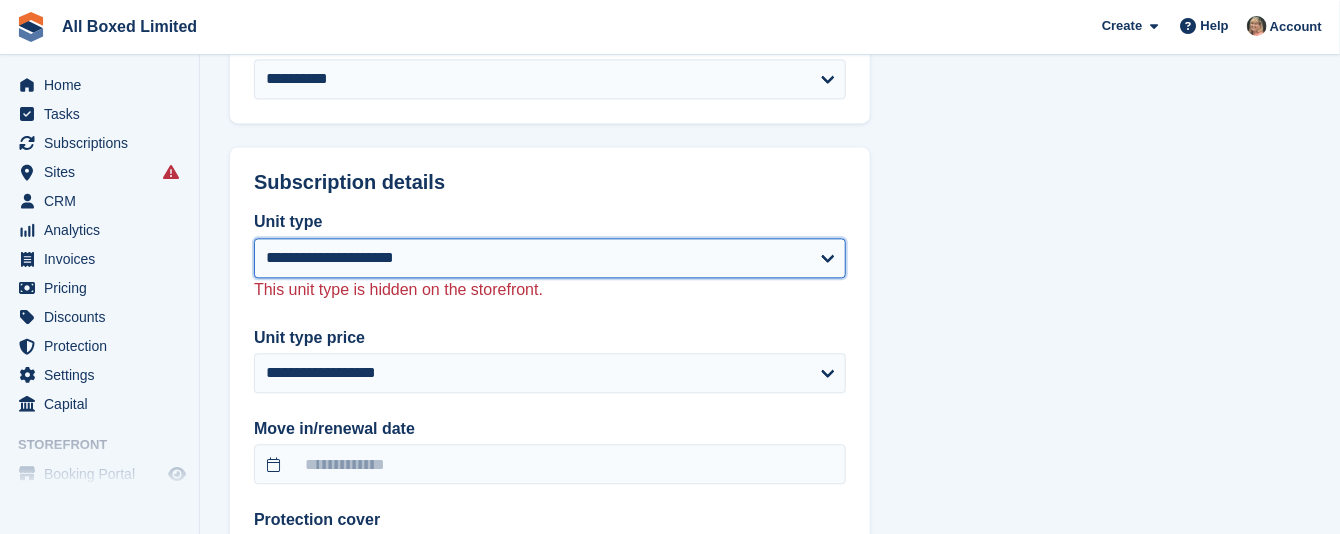 select on "******" 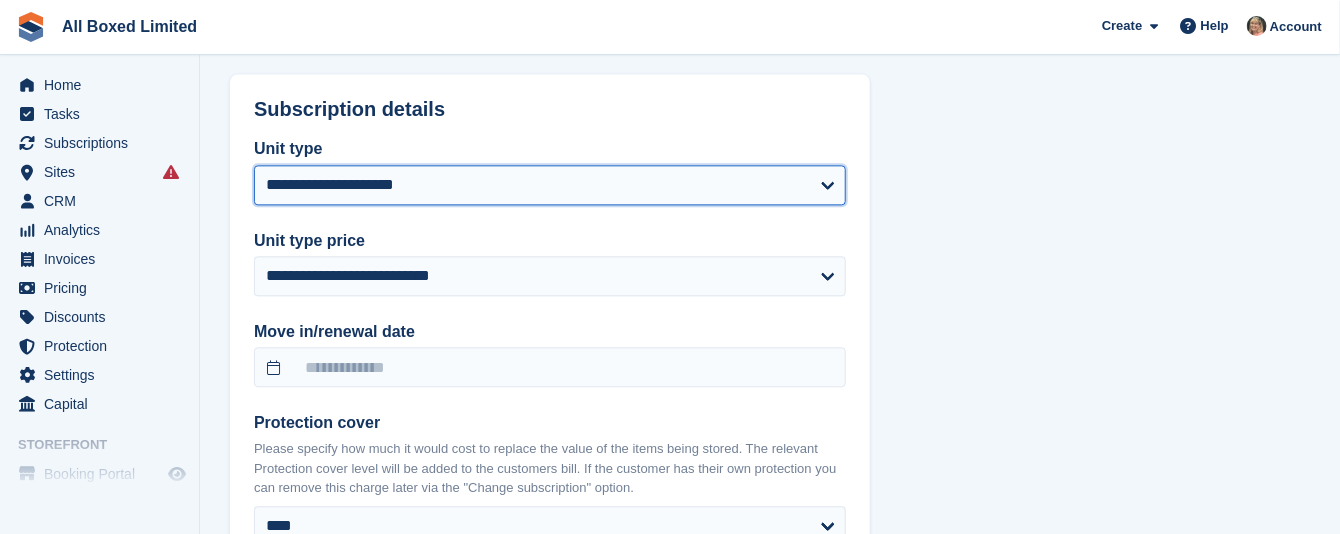 type on "**********" 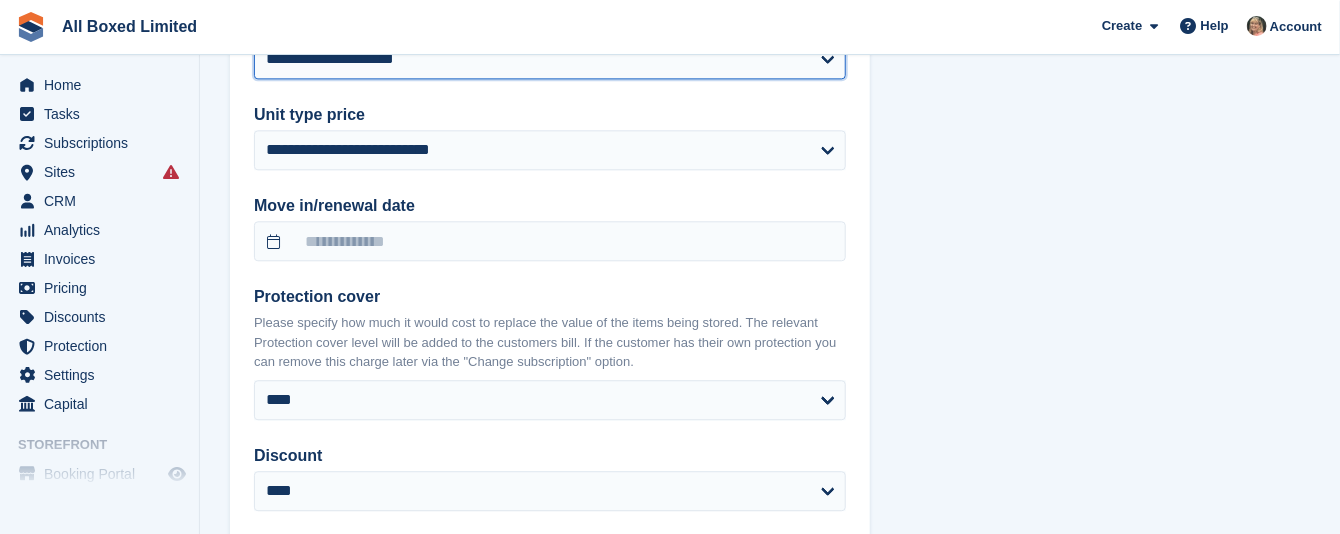 scroll, scrollTop: 1950, scrollLeft: 0, axis: vertical 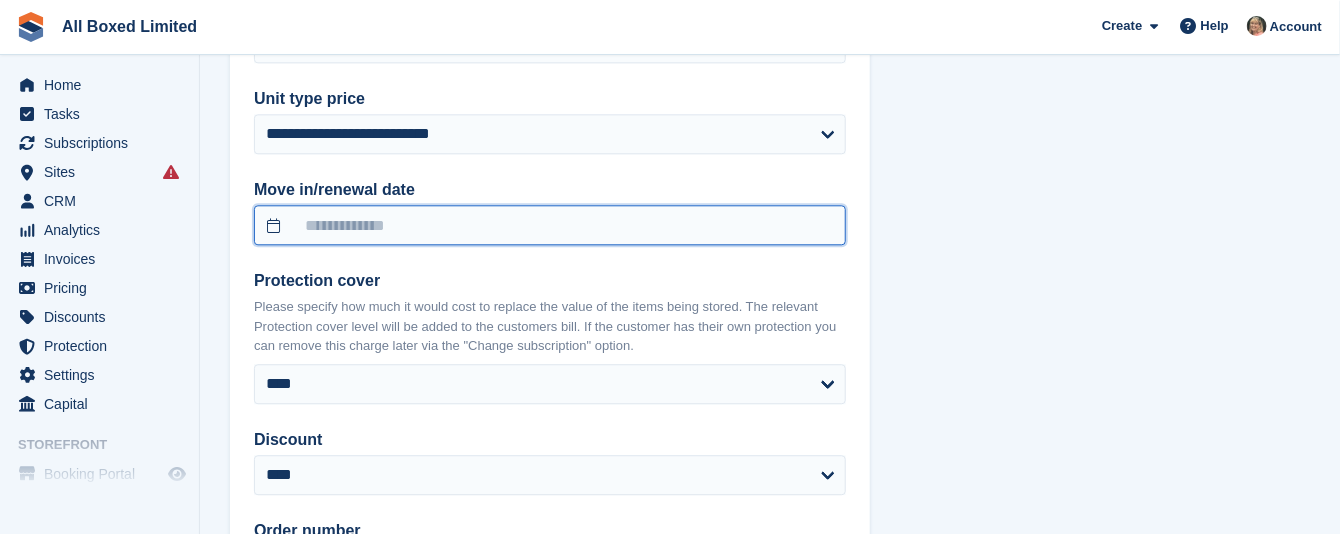 click at bounding box center (550, 225) 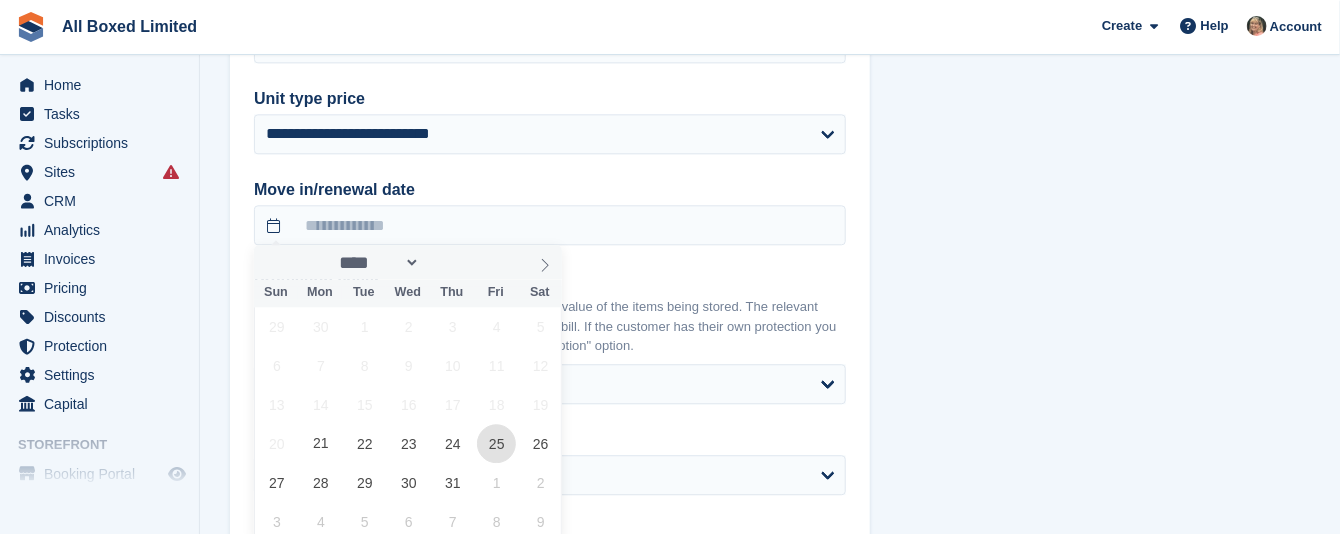 click on "25" at bounding box center [496, 443] 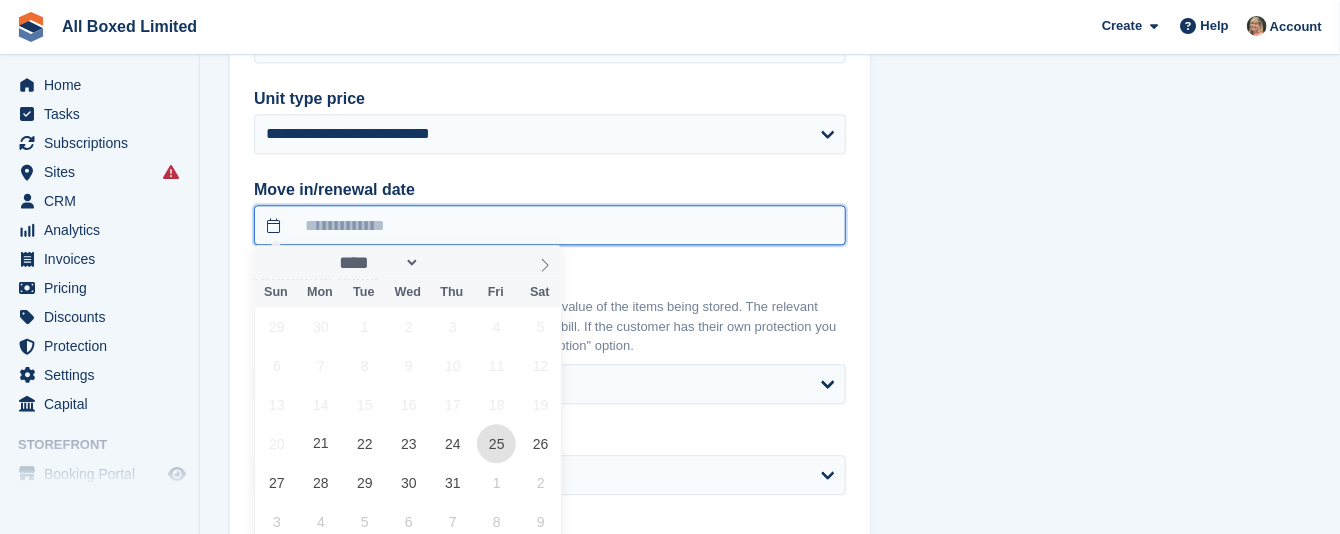 type on "**********" 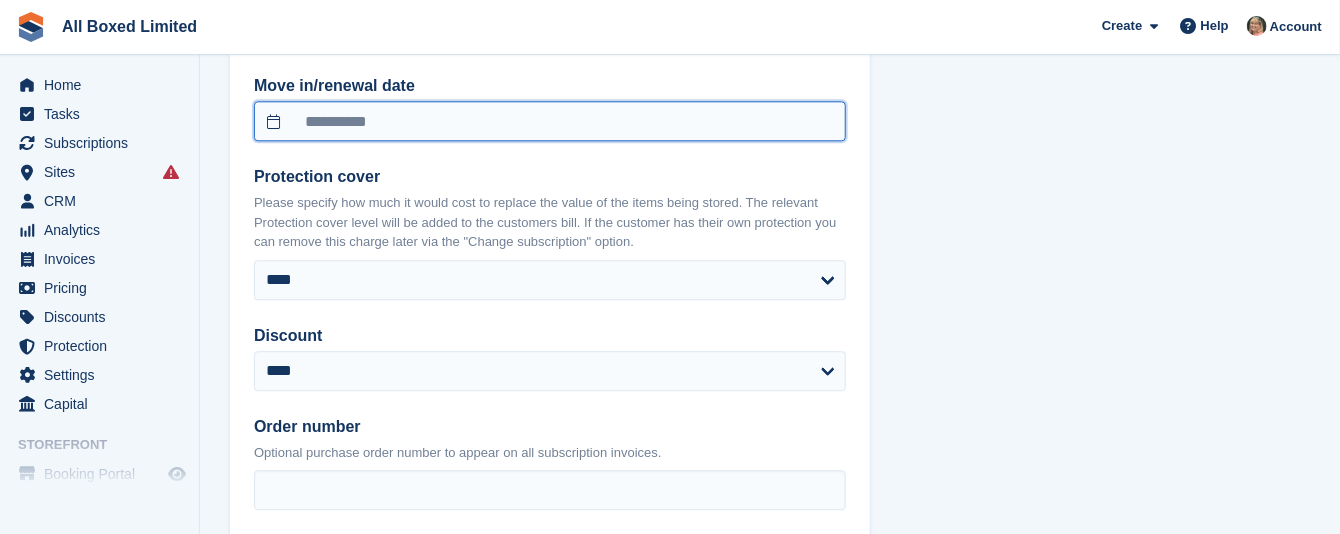 scroll, scrollTop: 2100, scrollLeft: 0, axis: vertical 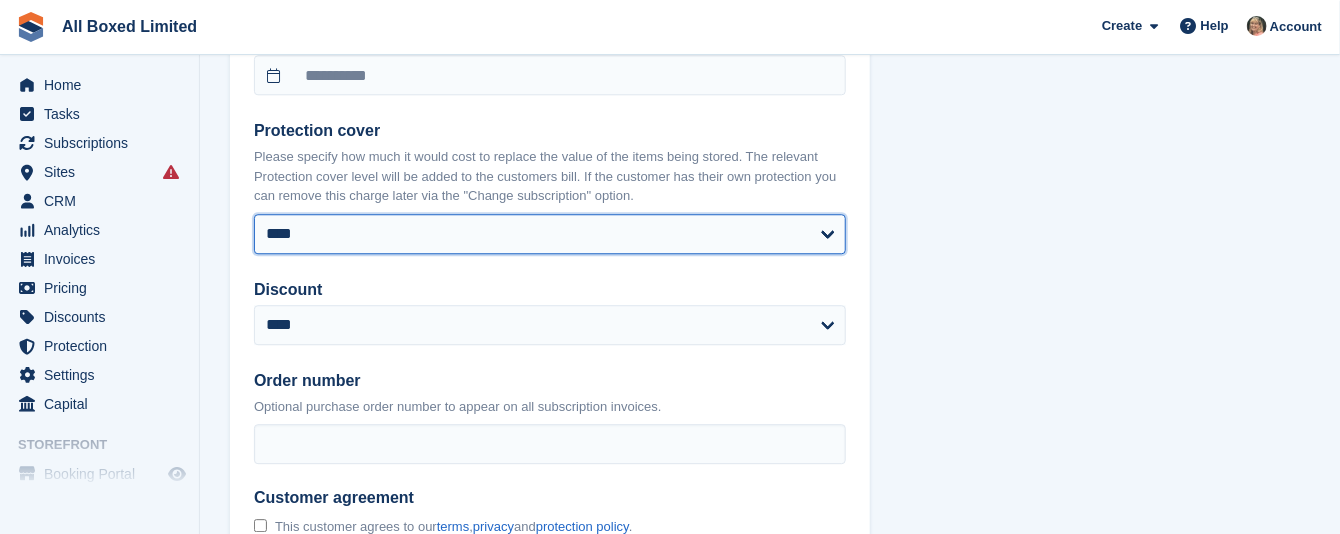 click on "****
******
*********
*********
******
******
******
******
******
******
******
******
******
******
*******
*******
*******
*******
*******
*******" at bounding box center (550, 234) 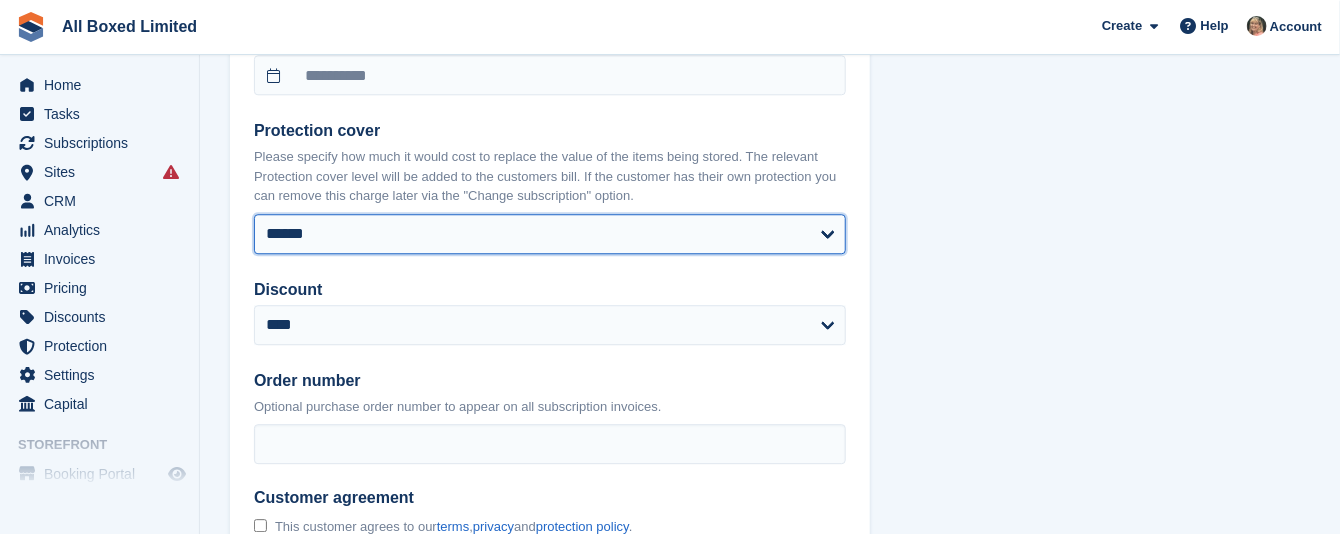 click on "****
******
*********
*********
******
******
******
******
******
******
******
******
******
******
*******
*******
*******
*******
*******
*******" at bounding box center (550, 234) 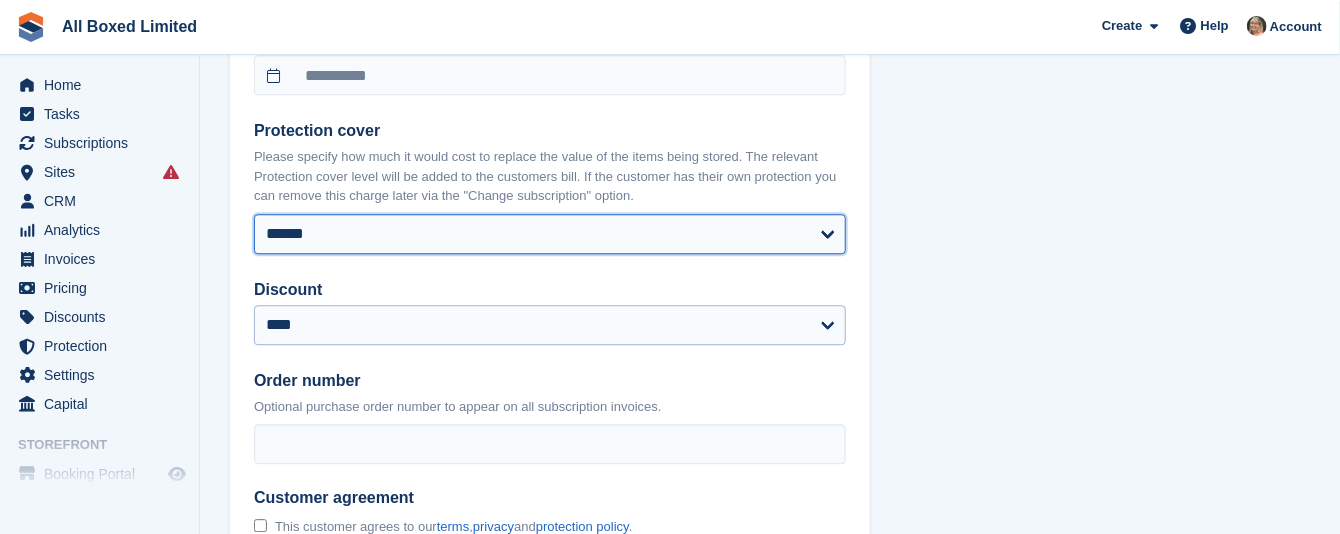 select on "******" 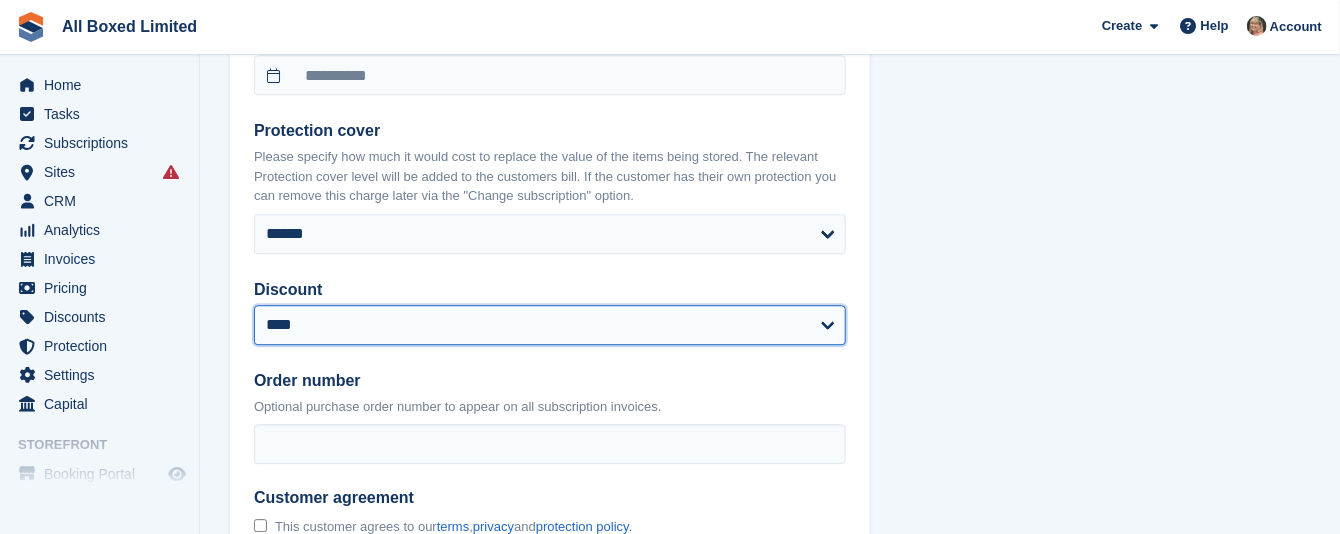 click on "**********" at bounding box center [550, 325] 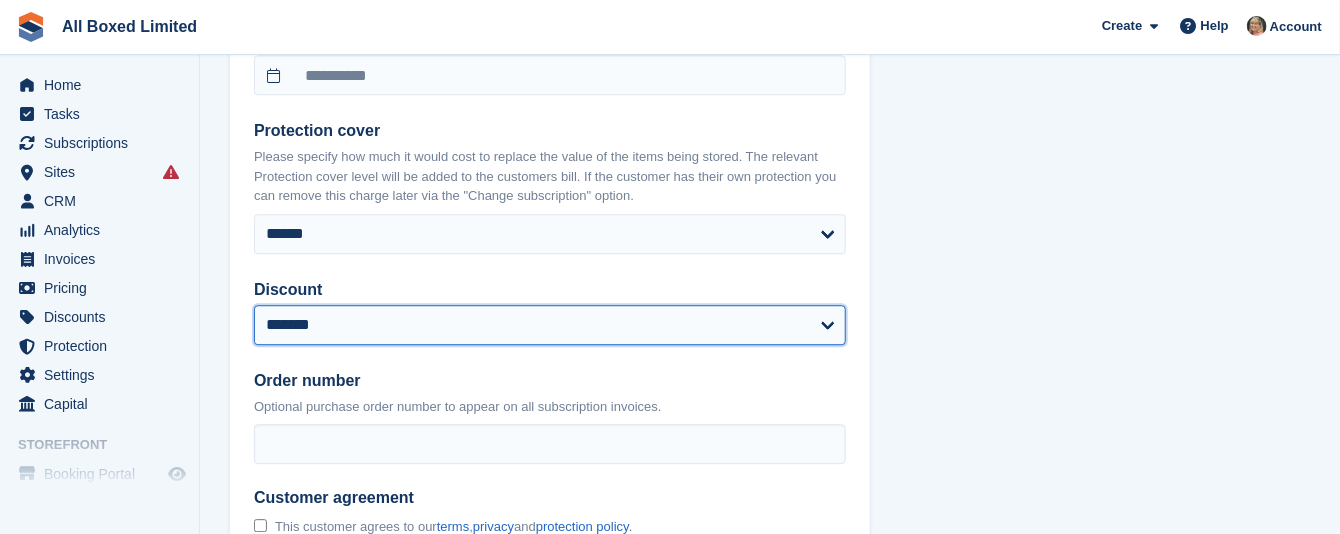 click on "**********" at bounding box center (550, 325) 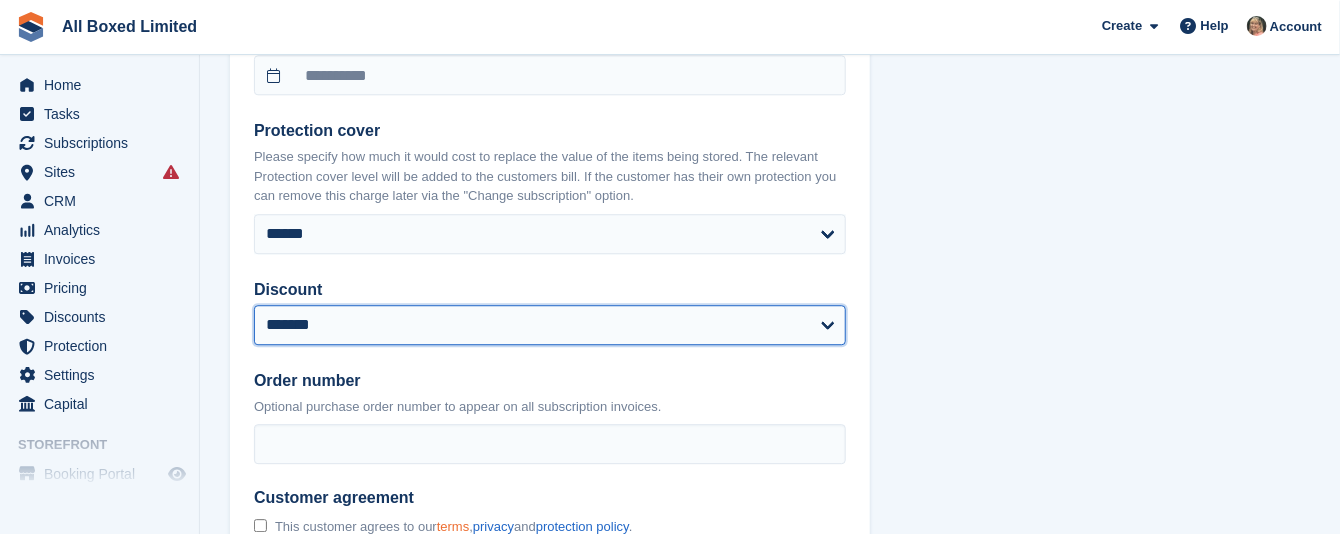 type on "**********" 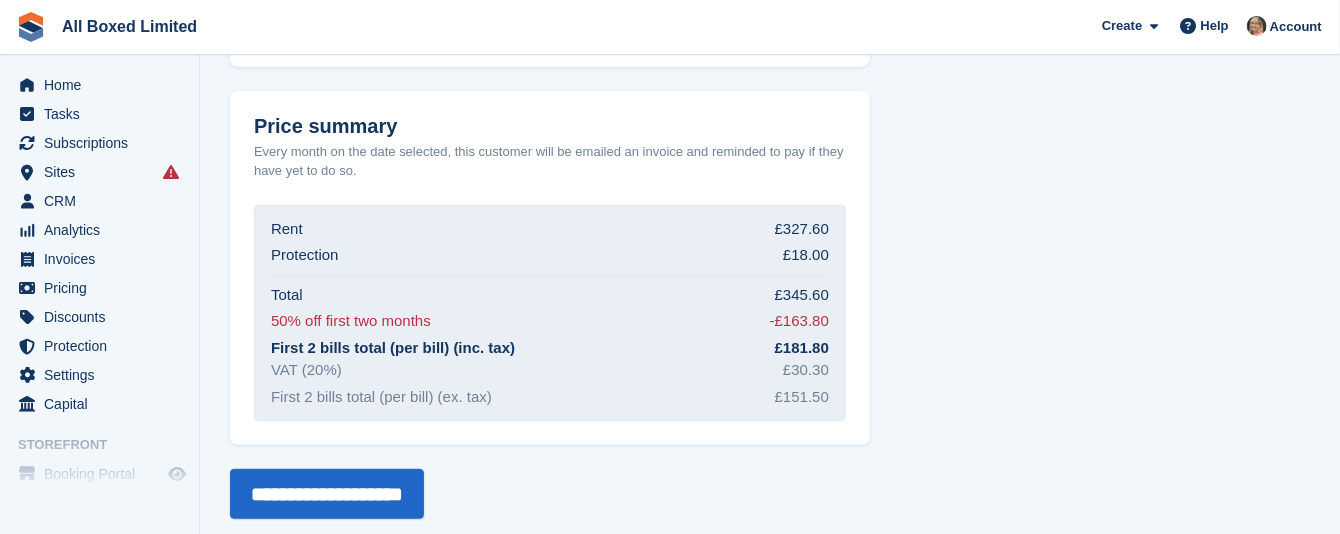 scroll, scrollTop: 3426, scrollLeft: 0, axis: vertical 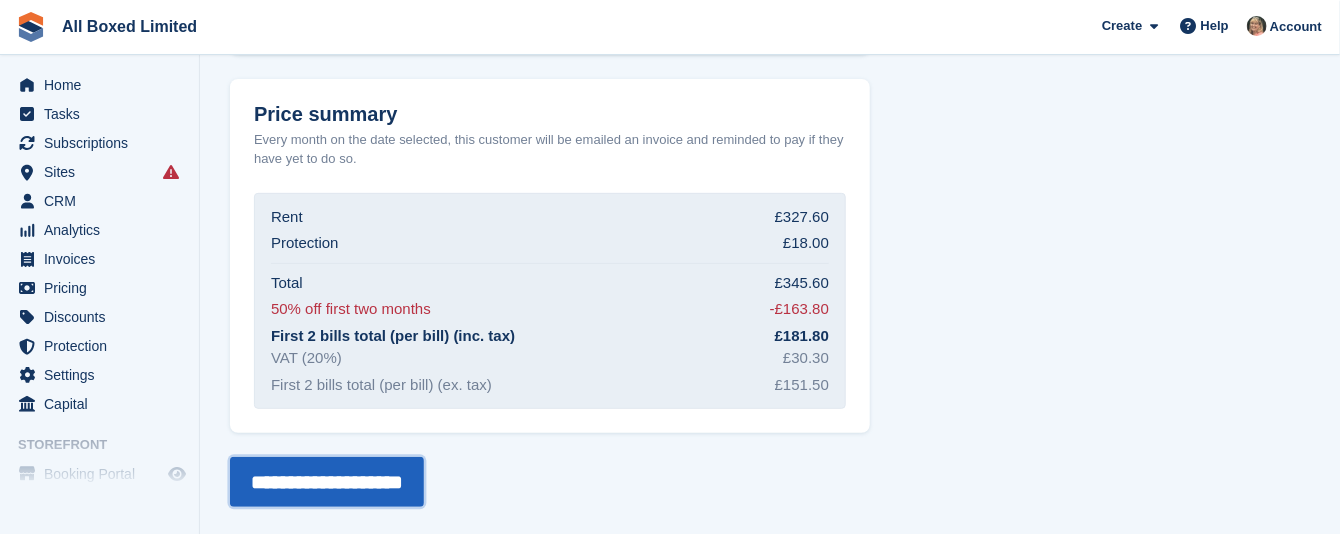 click on "**********" at bounding box center [327, 482] 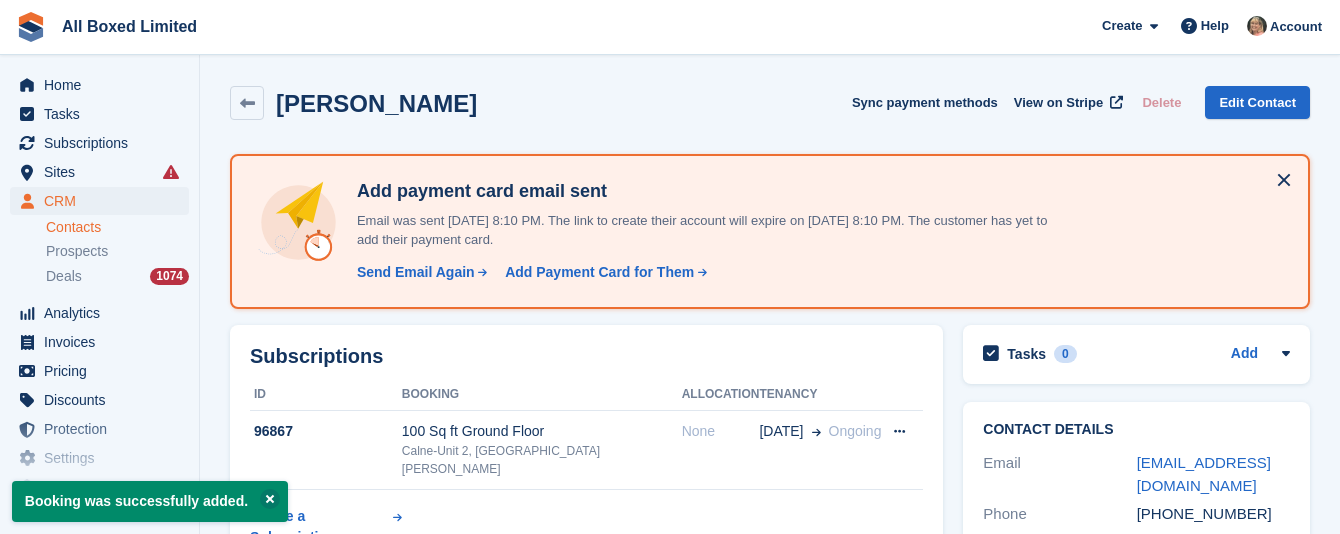 scroll, scrollTop: 0, scrollLeft: 0, axis: both 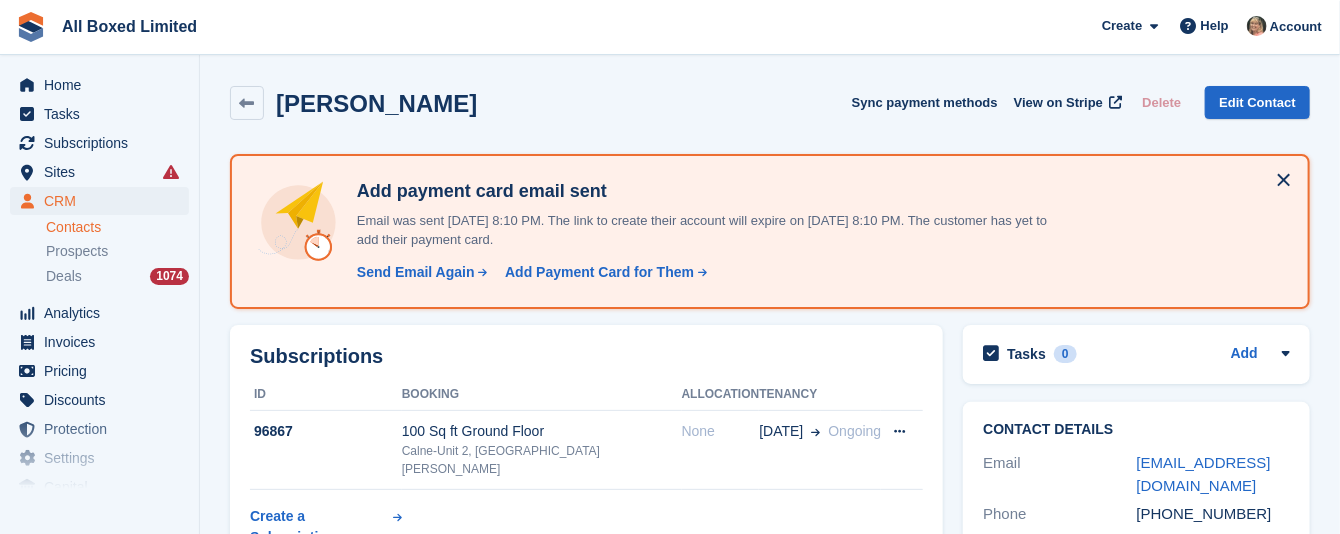 click on "Subscriptions" at bounding box center [586, 356] 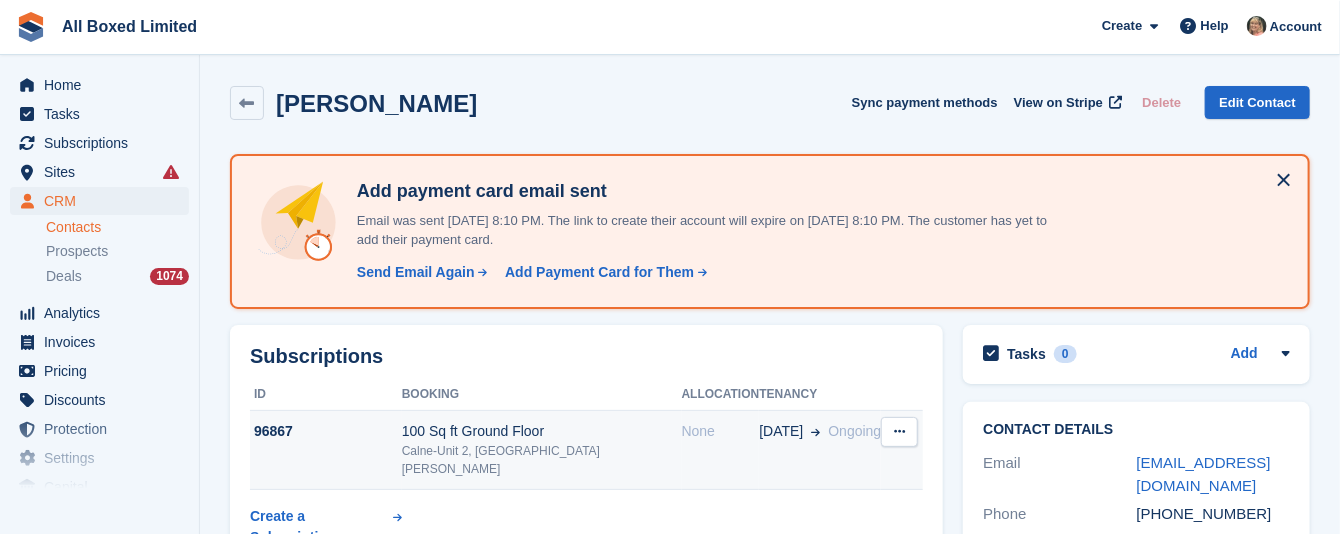 click at bounding box center (899, 432) 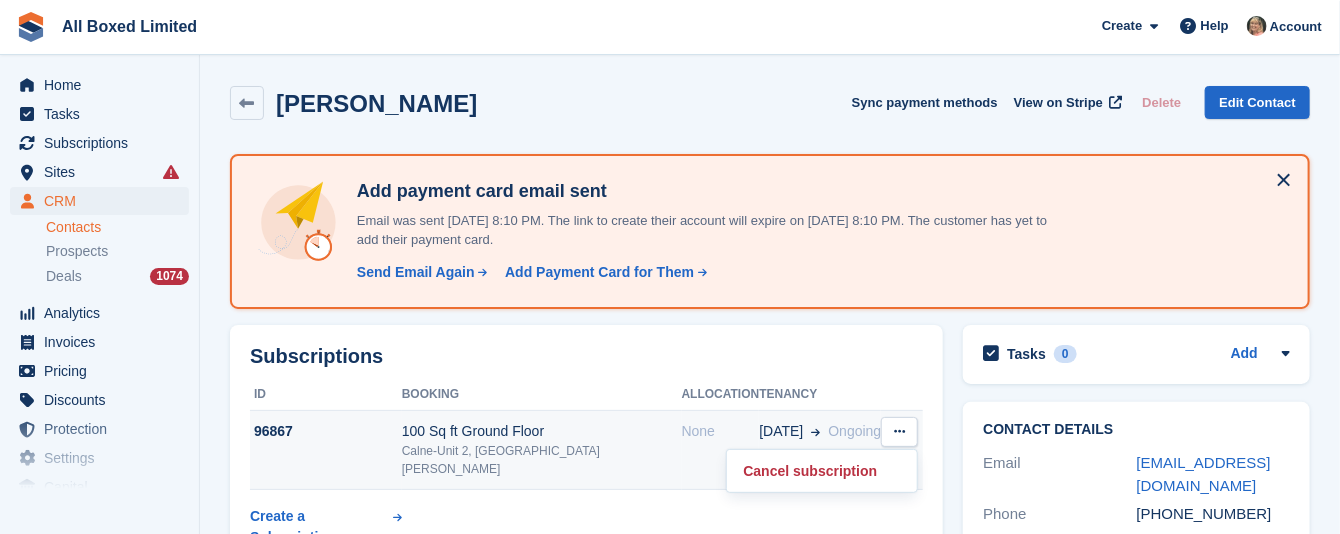 click on "96867" at bounding box center [326, 431] 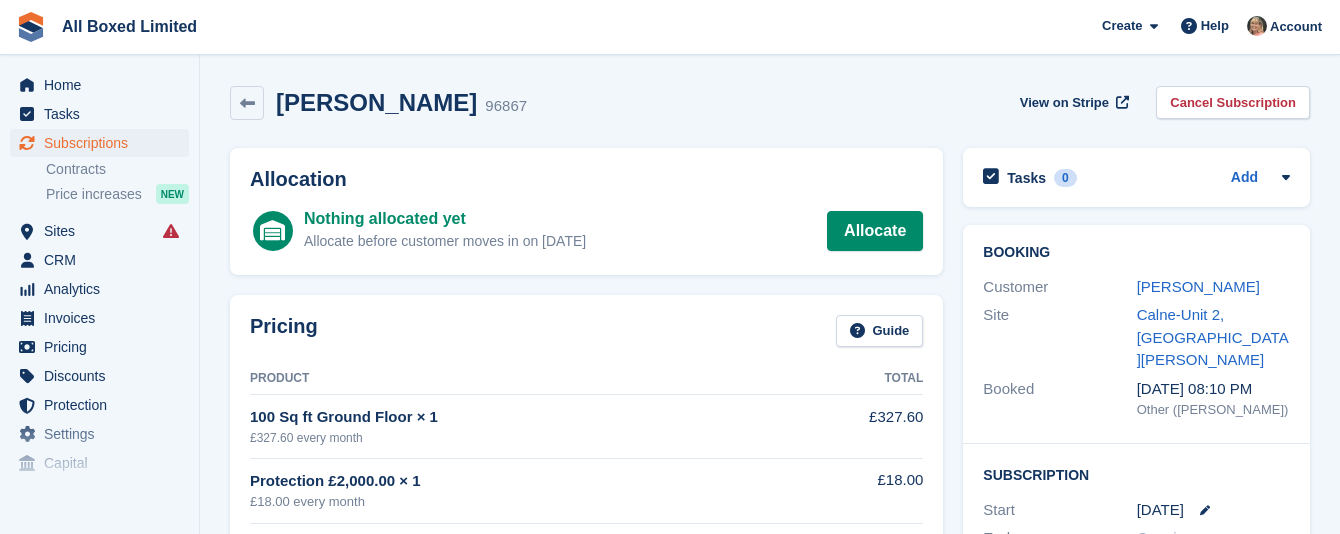 scroll, scrollTop: 0, scrollLeft: 0, axis: both 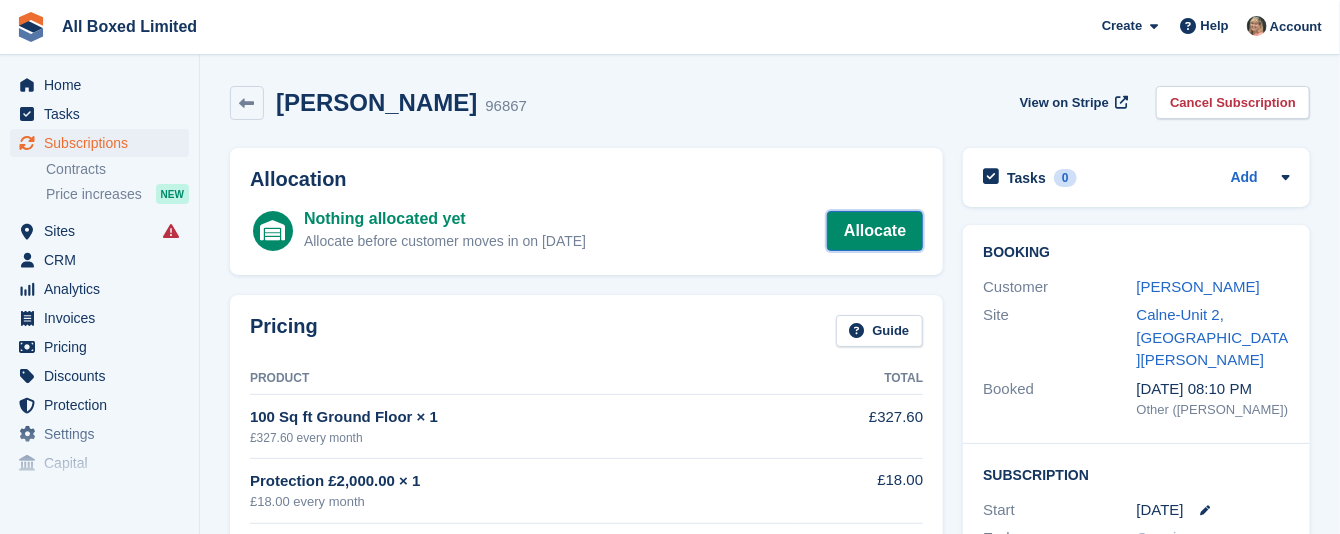 click on "Allocate" at bounding box center [875, 231] 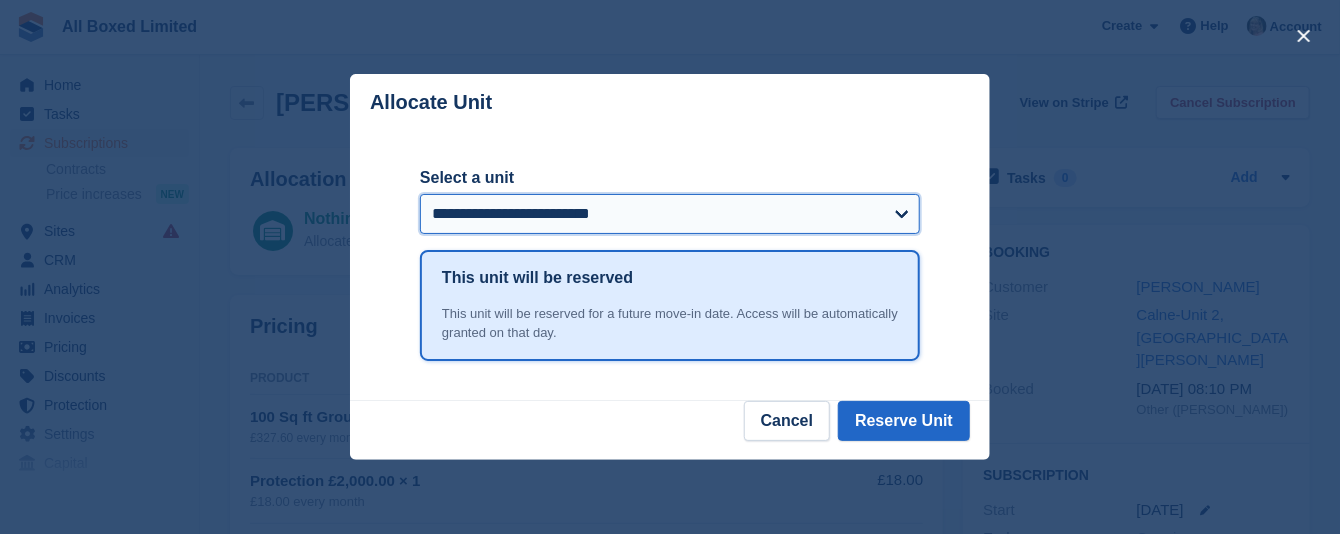 click on "**********" at bounding box center (670, 214) 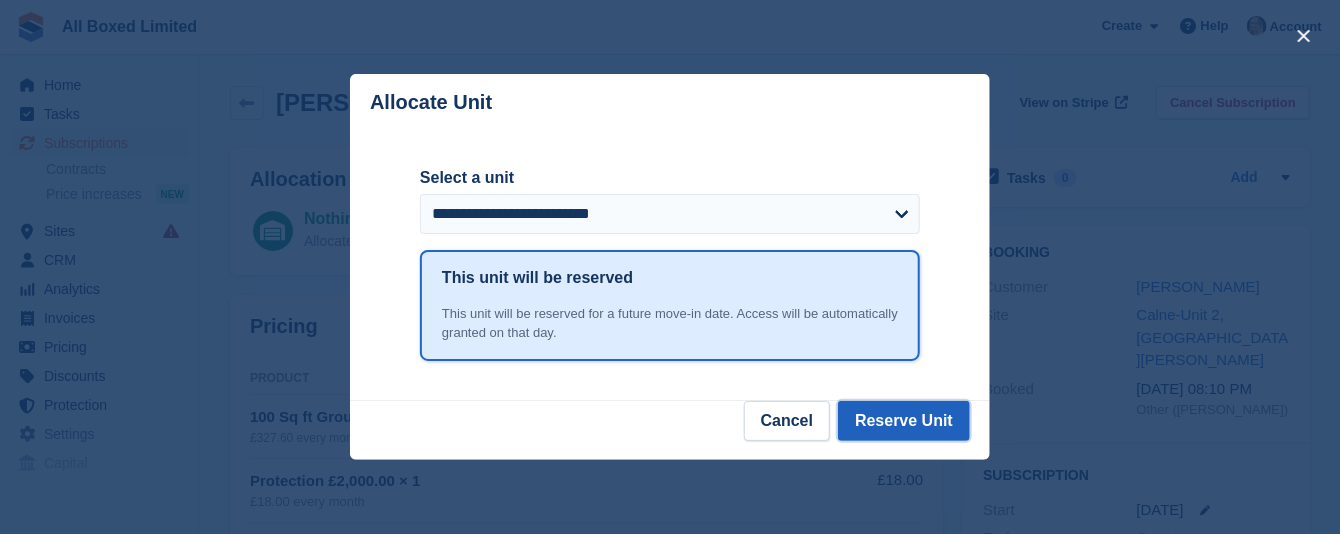 click on "Reserve Unit" at bounding box center (904, 421) 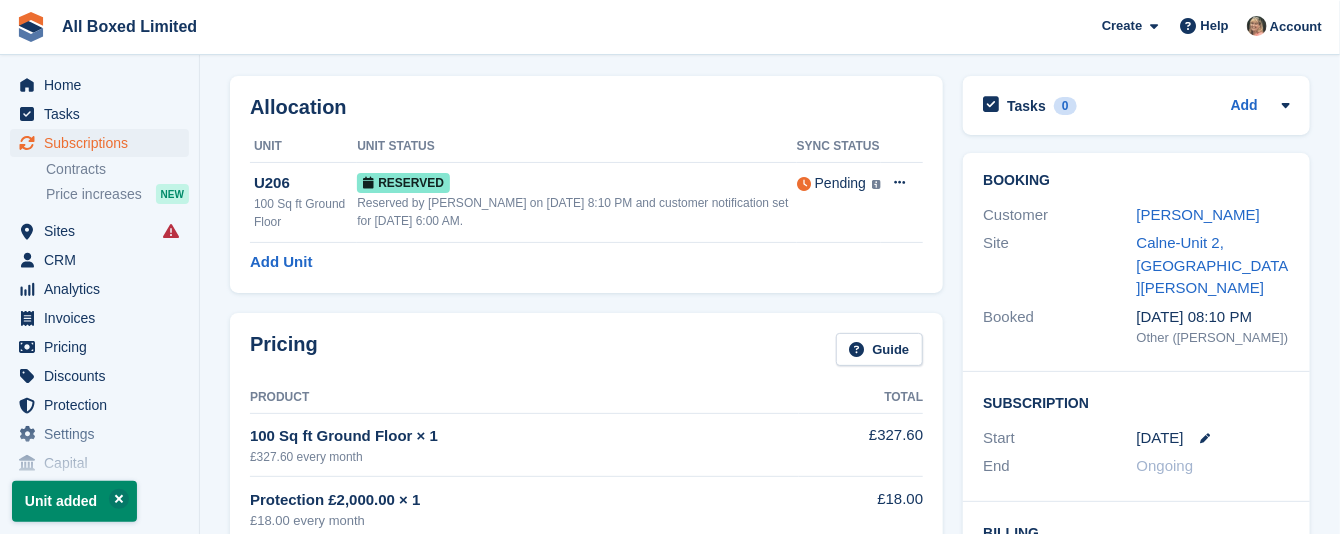 scroll, scrollTop: 0, scrollLeft: 0, axis: both 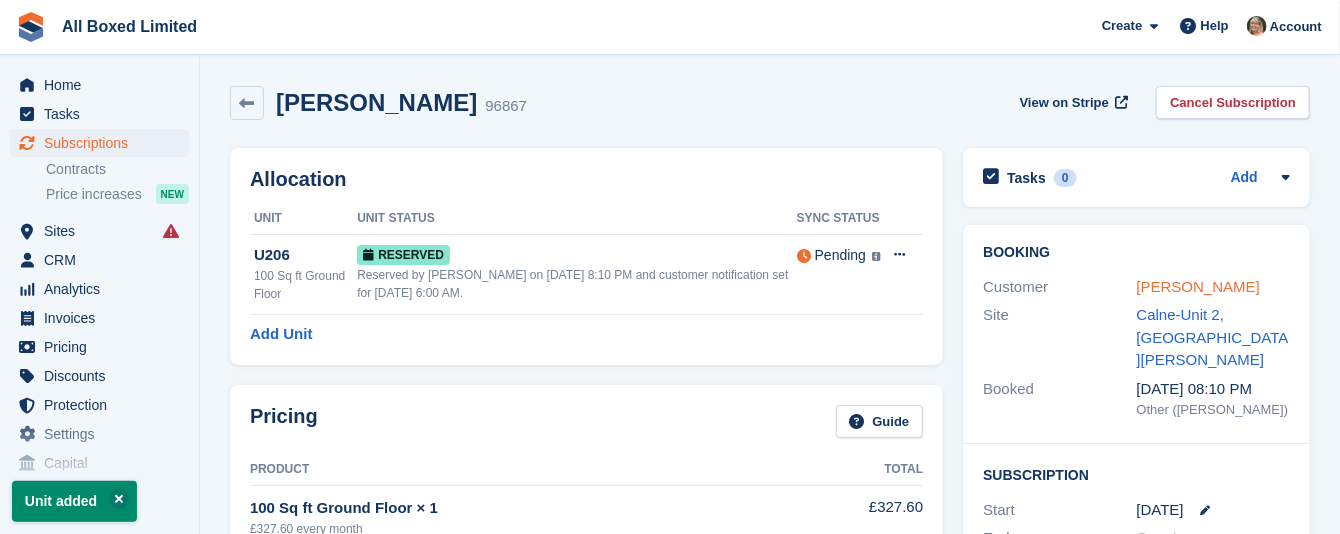 click on "[PERSON_NAME]" at bounding box center (1198, 286) 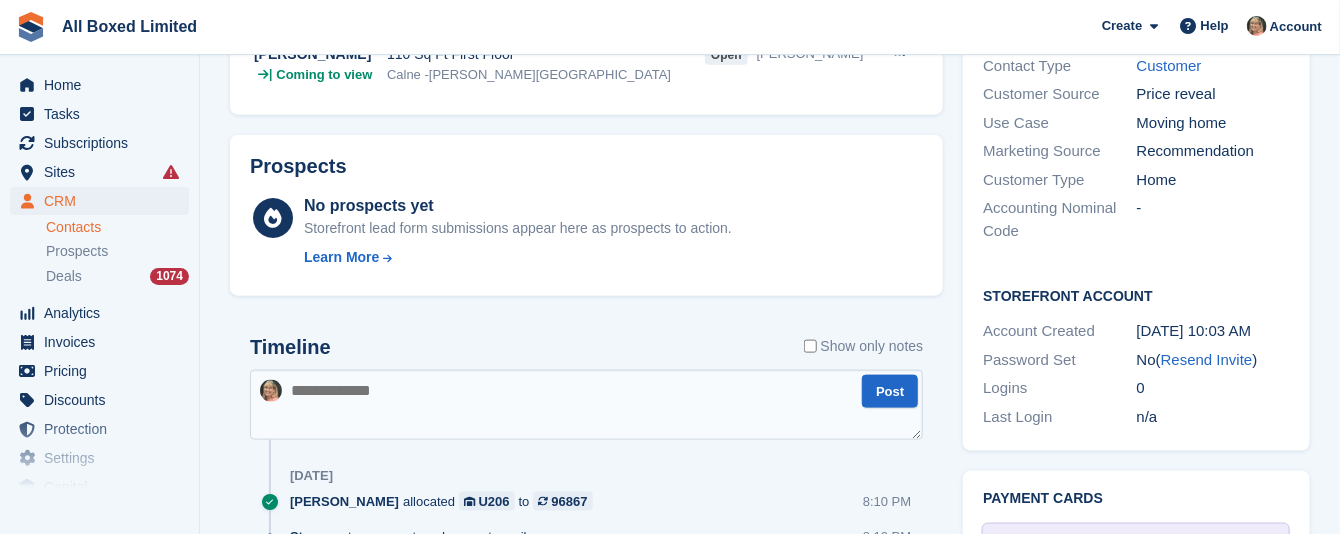 scroll, scrollTop: 1050, scrollLeft: 0, axis: vertical 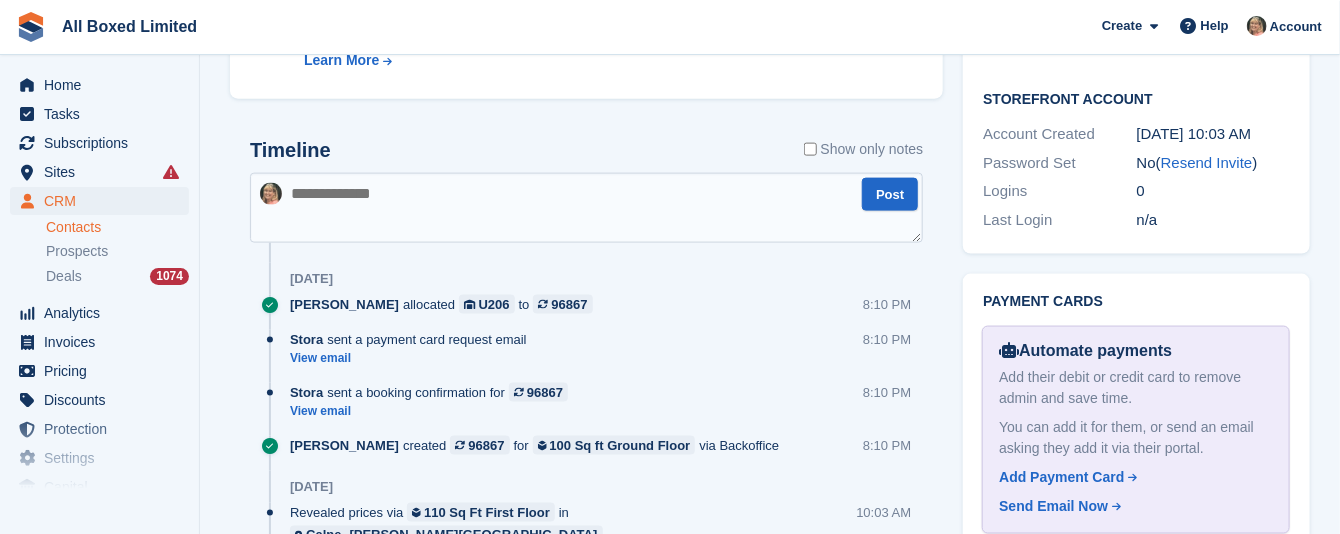 click at bounding box center (586, 208) 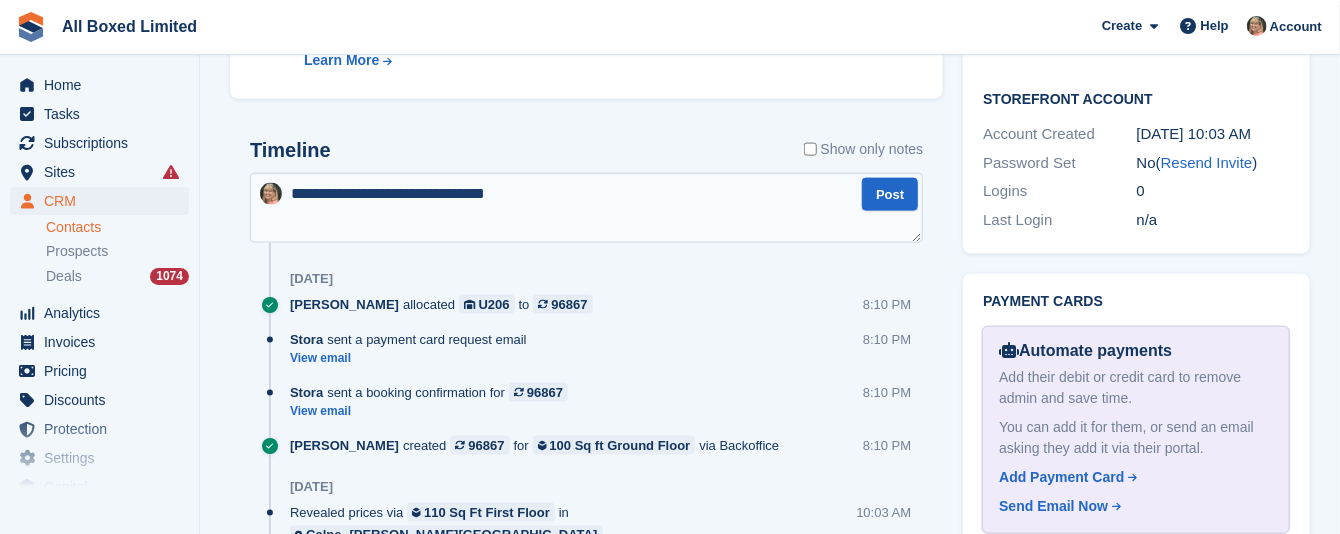 type on "**********" 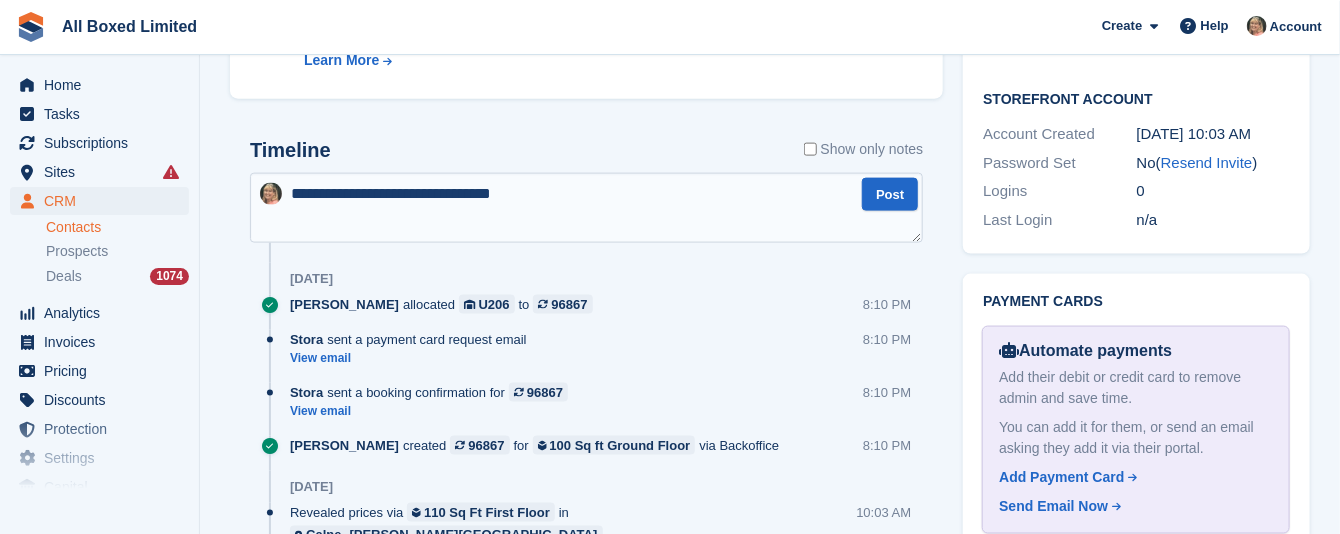 type 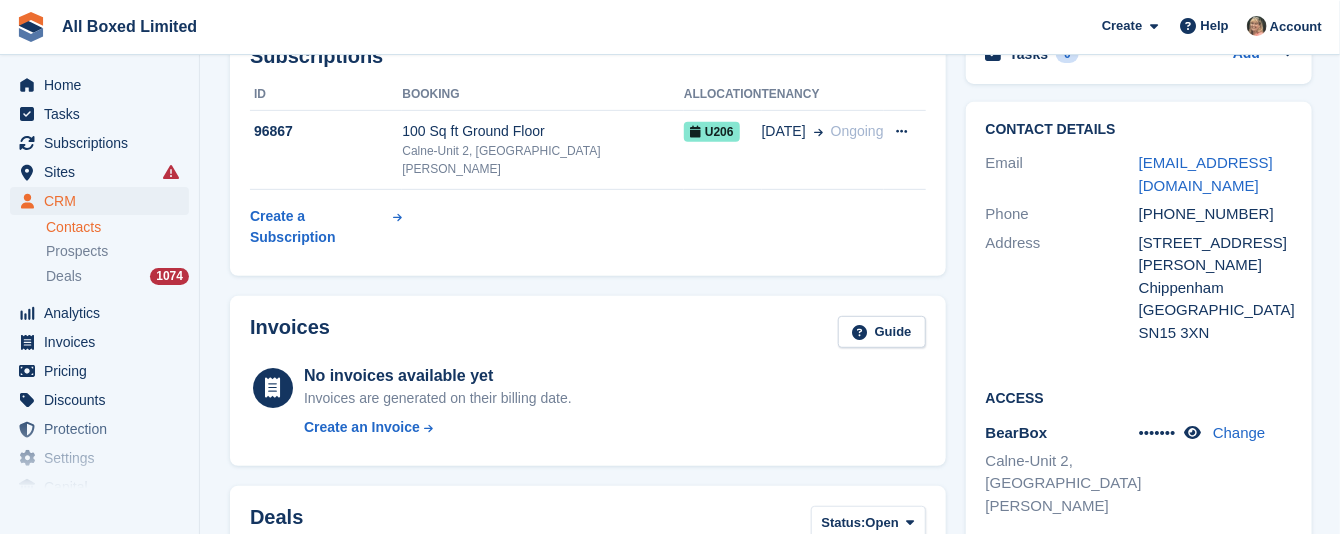 scroll, scrollTop: 150, scrollLeft: 0, axis: vertical 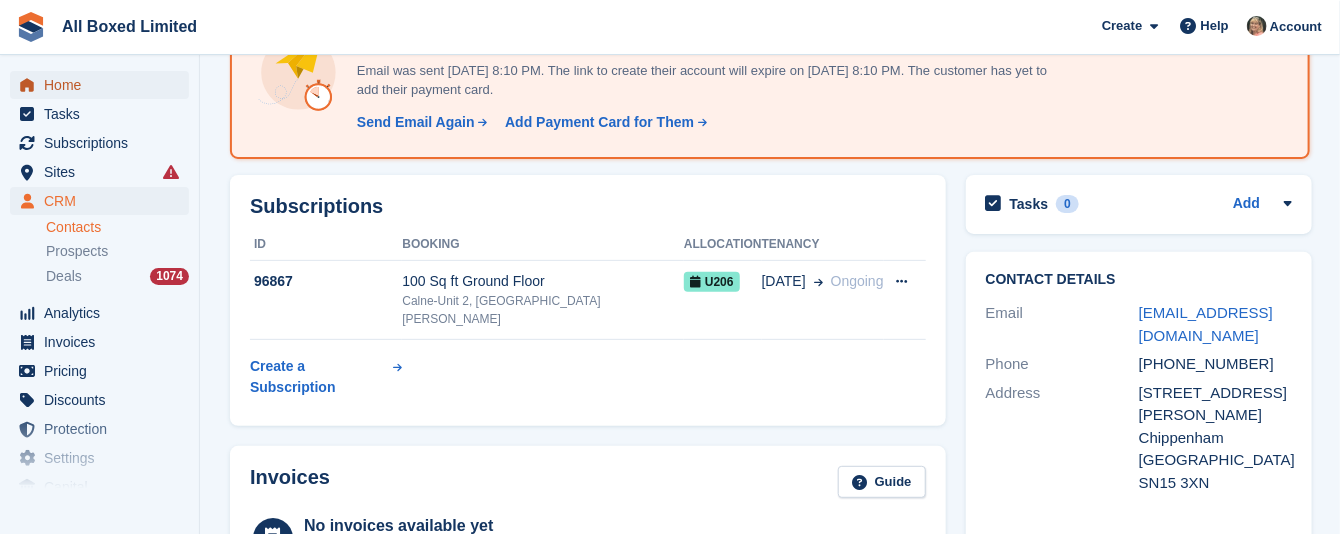 click on "Home" at bounding box center [104, 85] 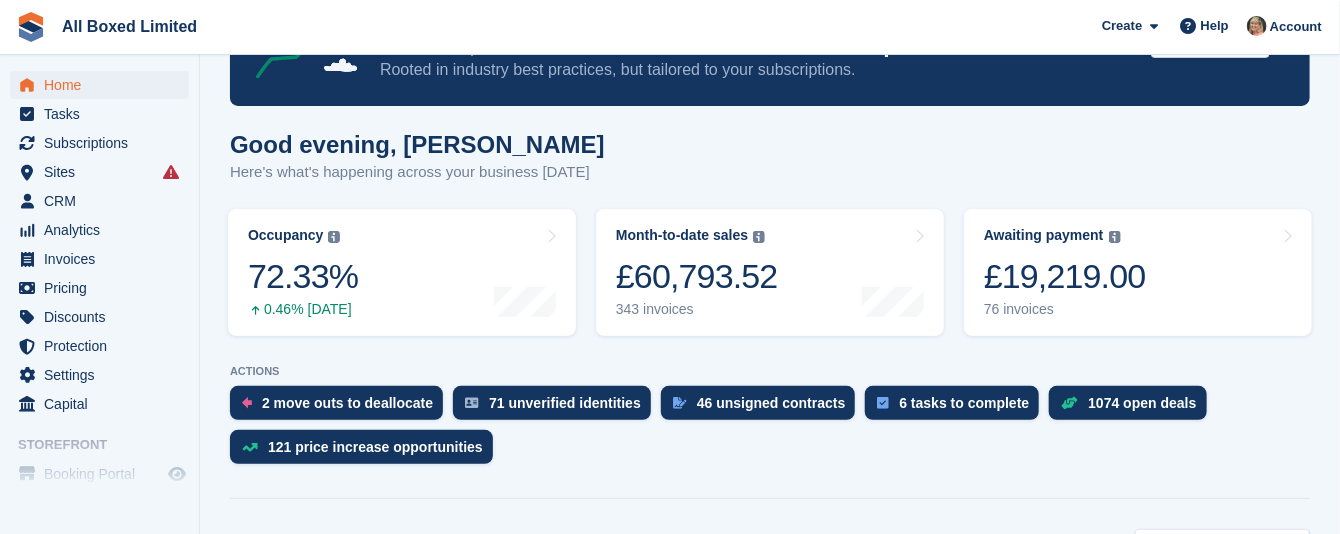scroll, scrollTop: 150, scrollLeft: 0, axis: vertical 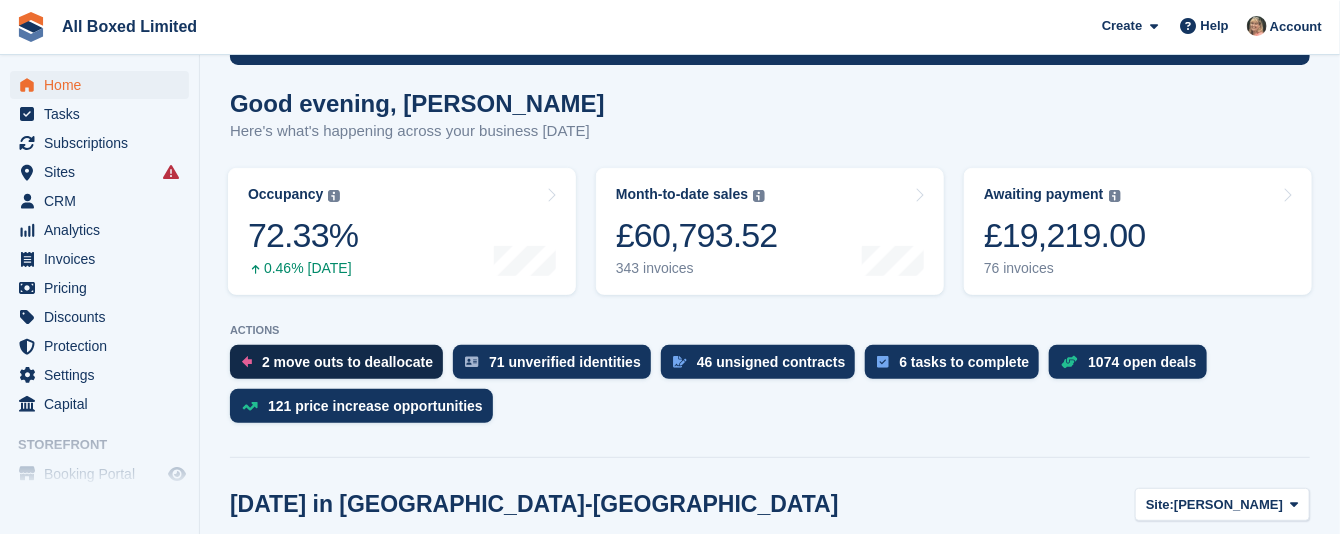 click on "2
move outs to deallocate" at bounding box center (347, 362) 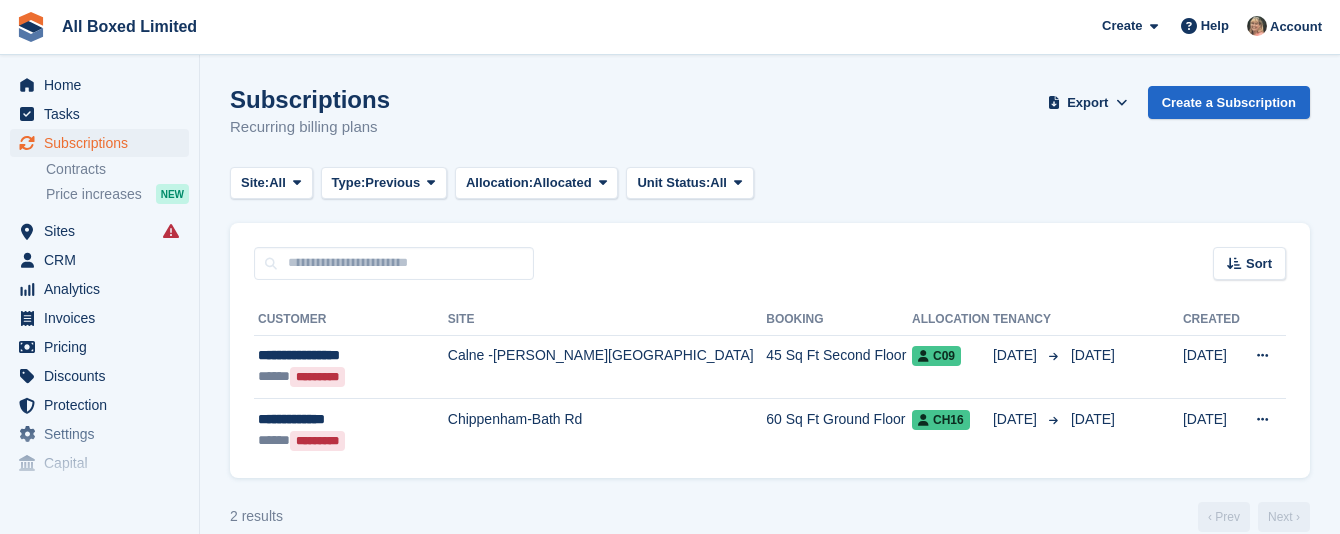 scroll, scrollTop: 0, scrollLeft: 0, axis: both 